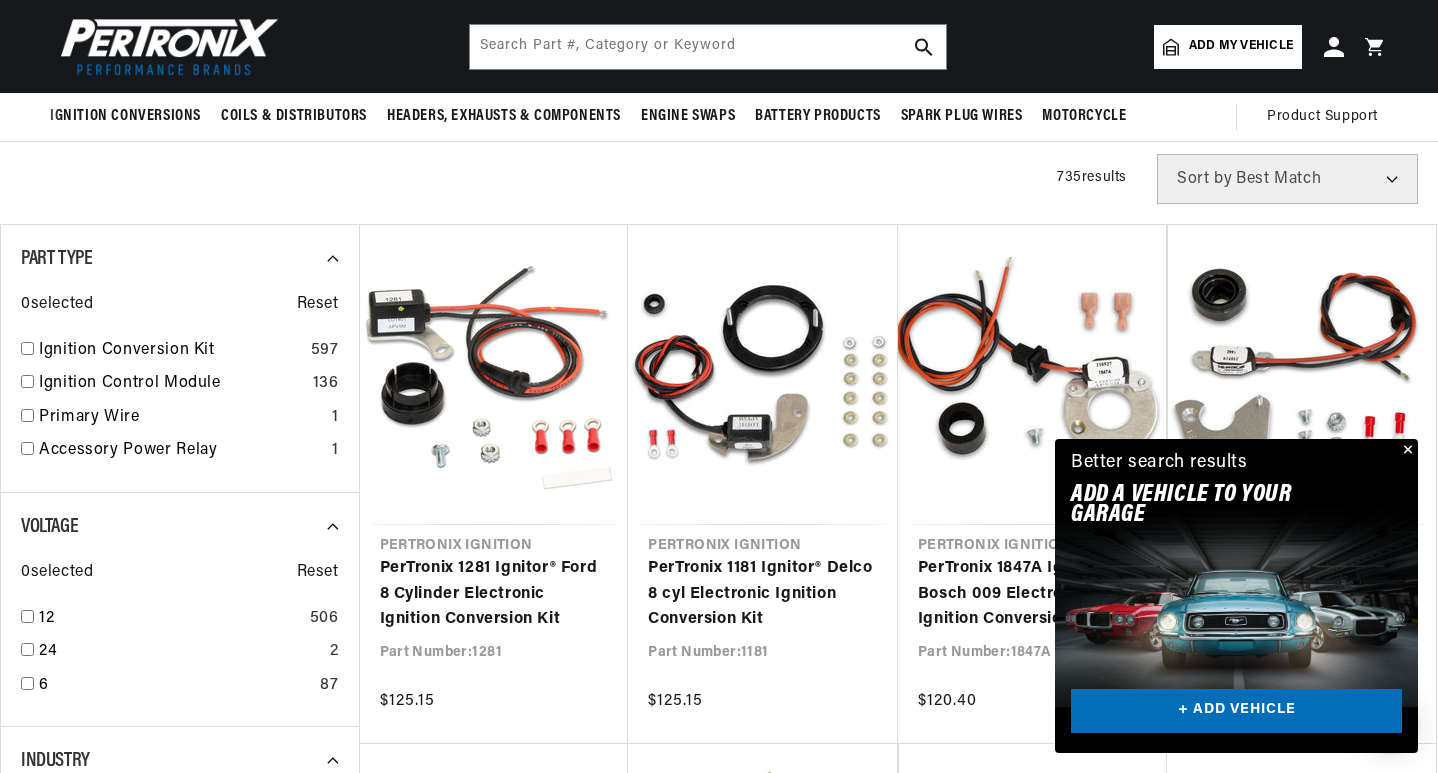 scroll, scrollTop: 298, scrollLeft: 0, axis: vertical 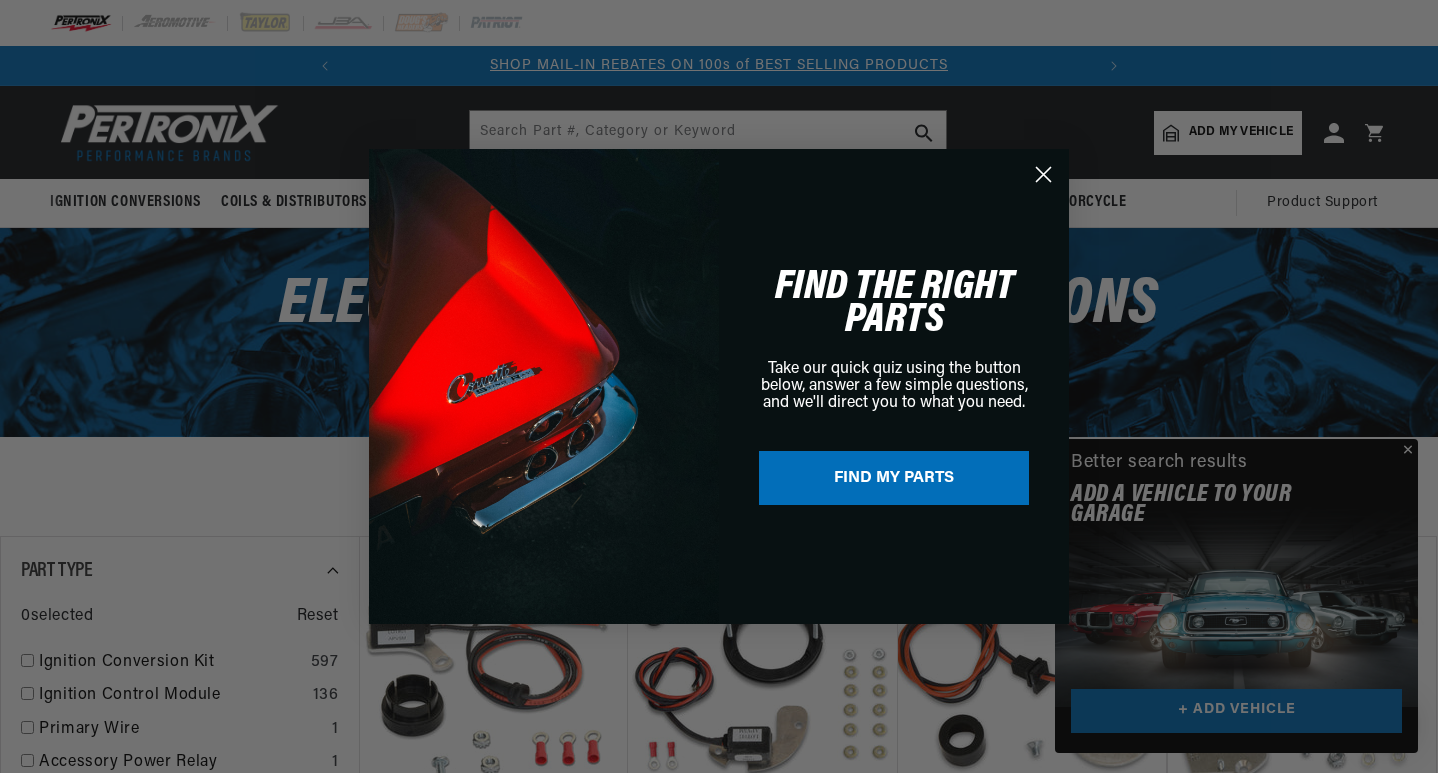 click on "FIND MY PARTS" at bounding box center (894, 478) 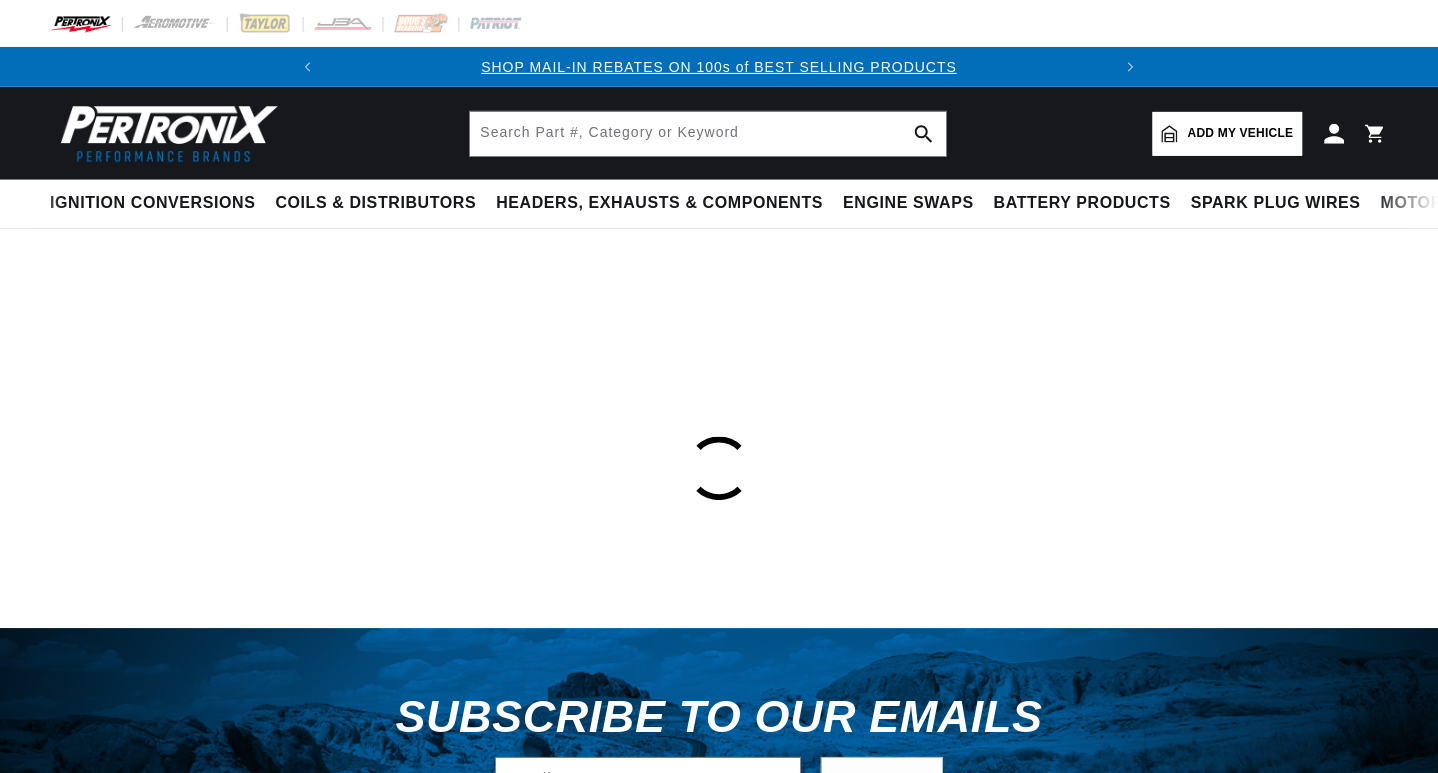 scroll, scrollTop: 0, scrollLeft: 0, axis: both 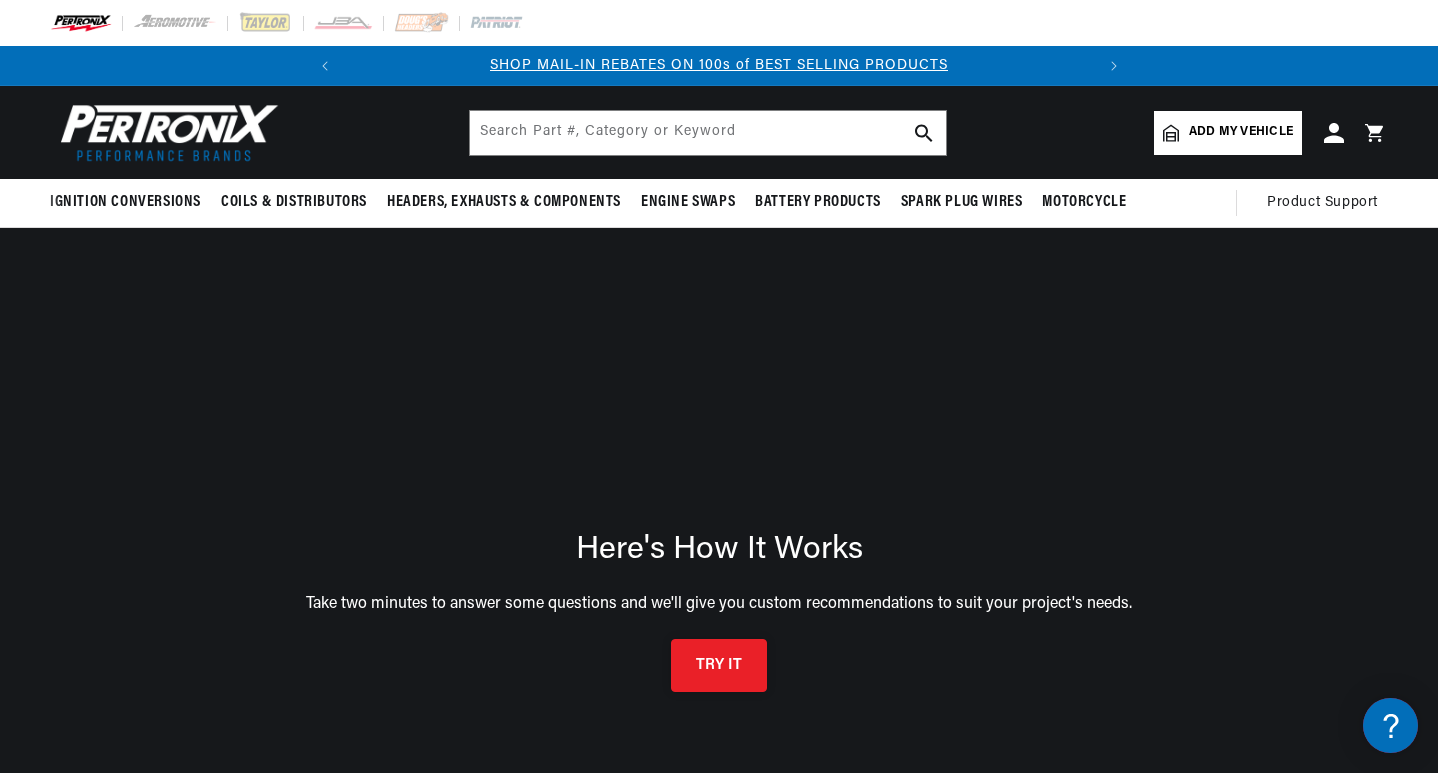 click on "TRY IT" at bounding box center (719, 665) 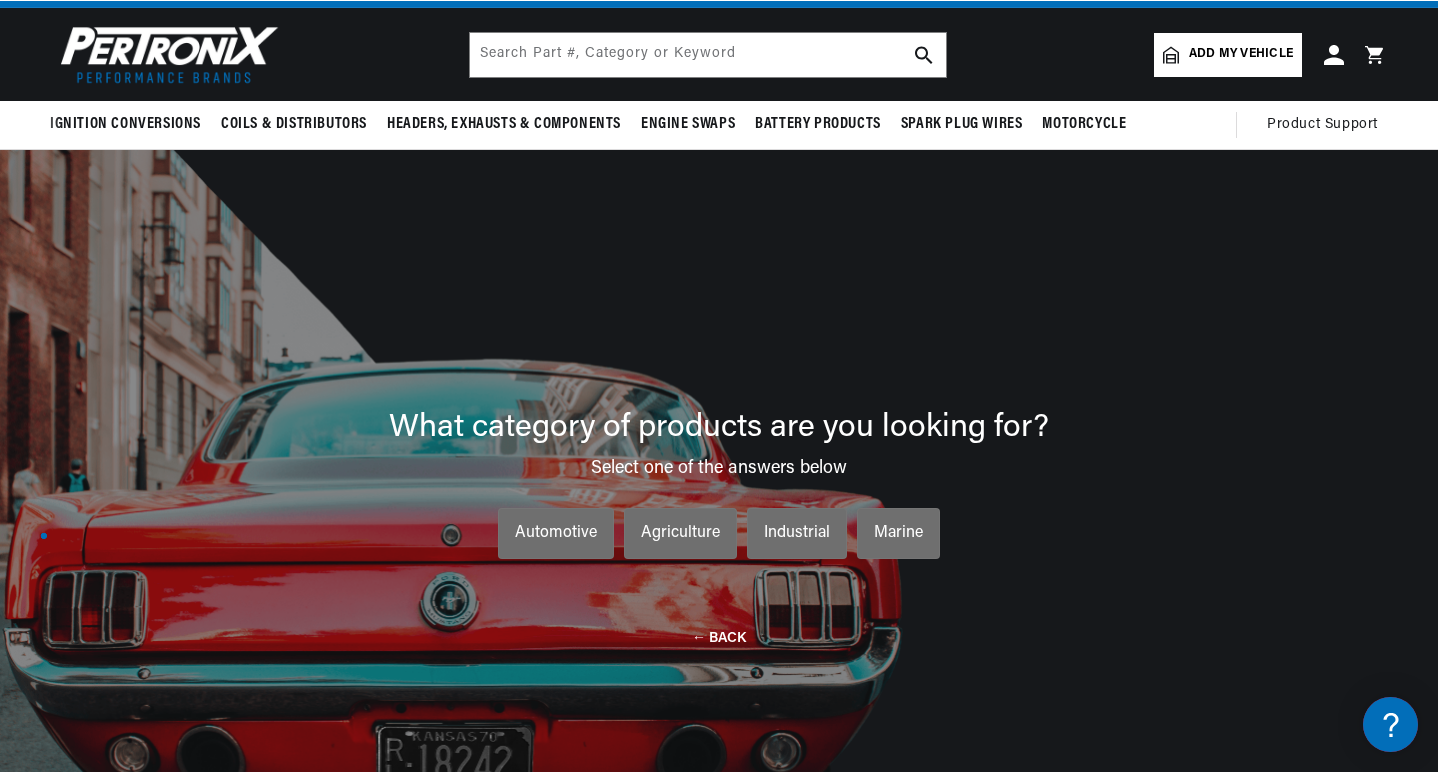 scroll, scrollTop: 143, scrollLeft: 0, axis: vertical 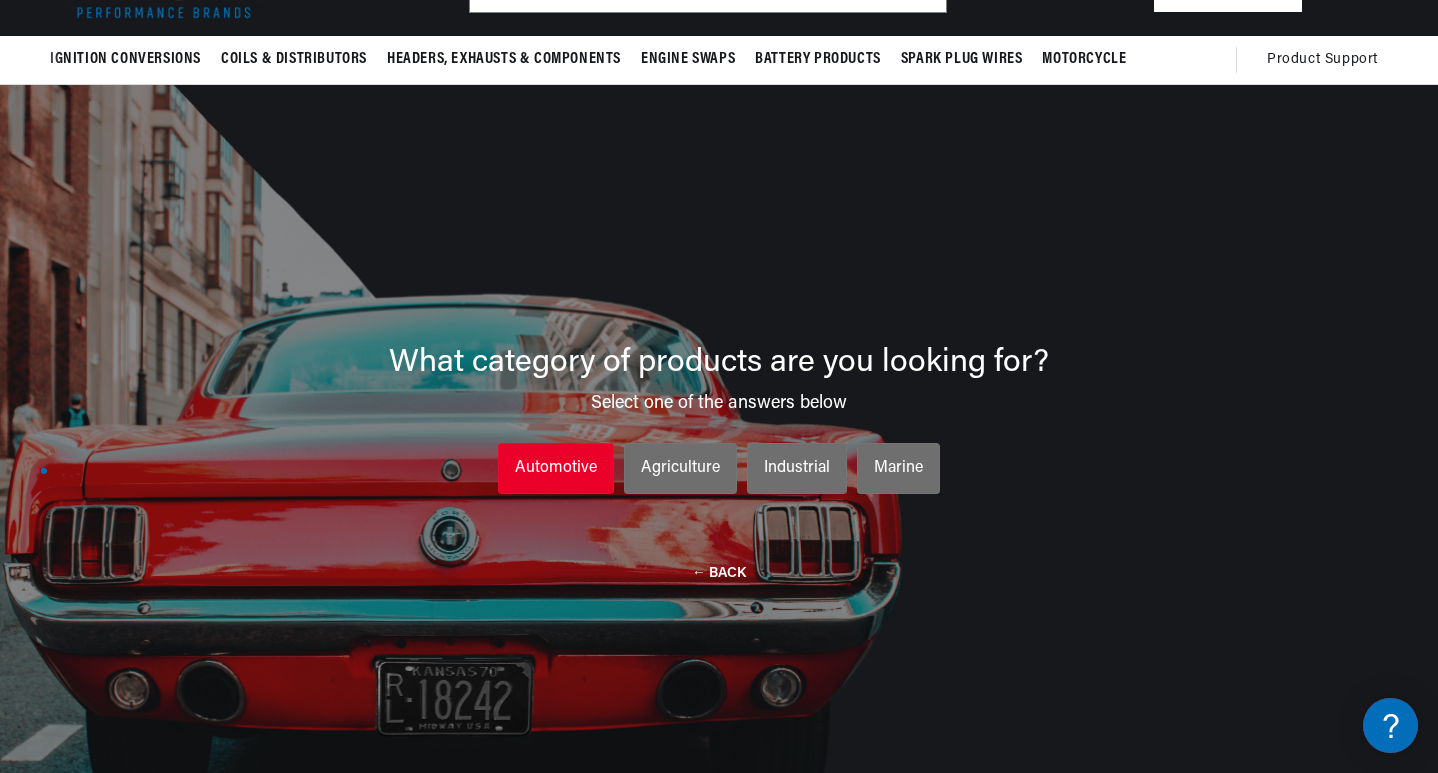 click on "Automotive" at bounding box center [556, 469] 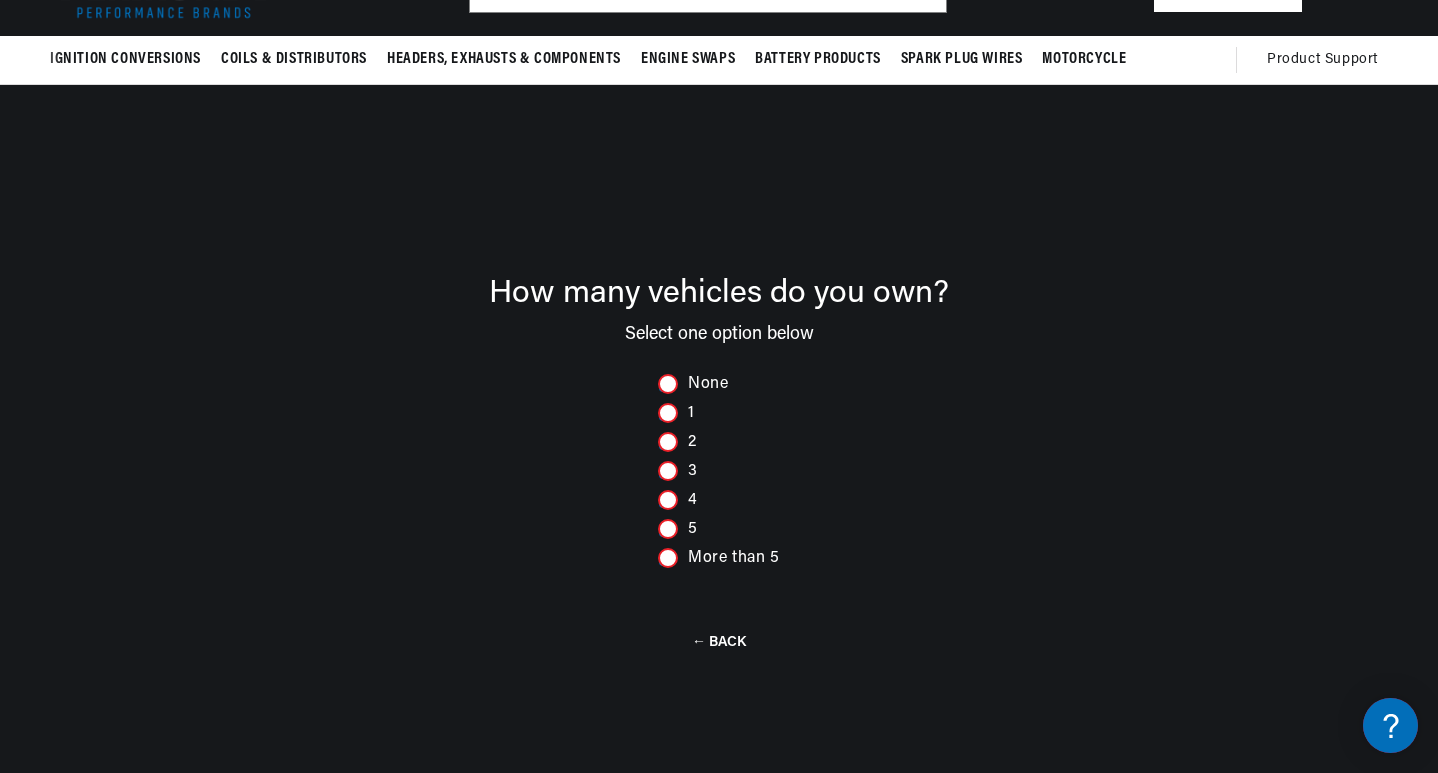 scroll, scrollTop: 0, scrollLeft: 747, axis: horizontal 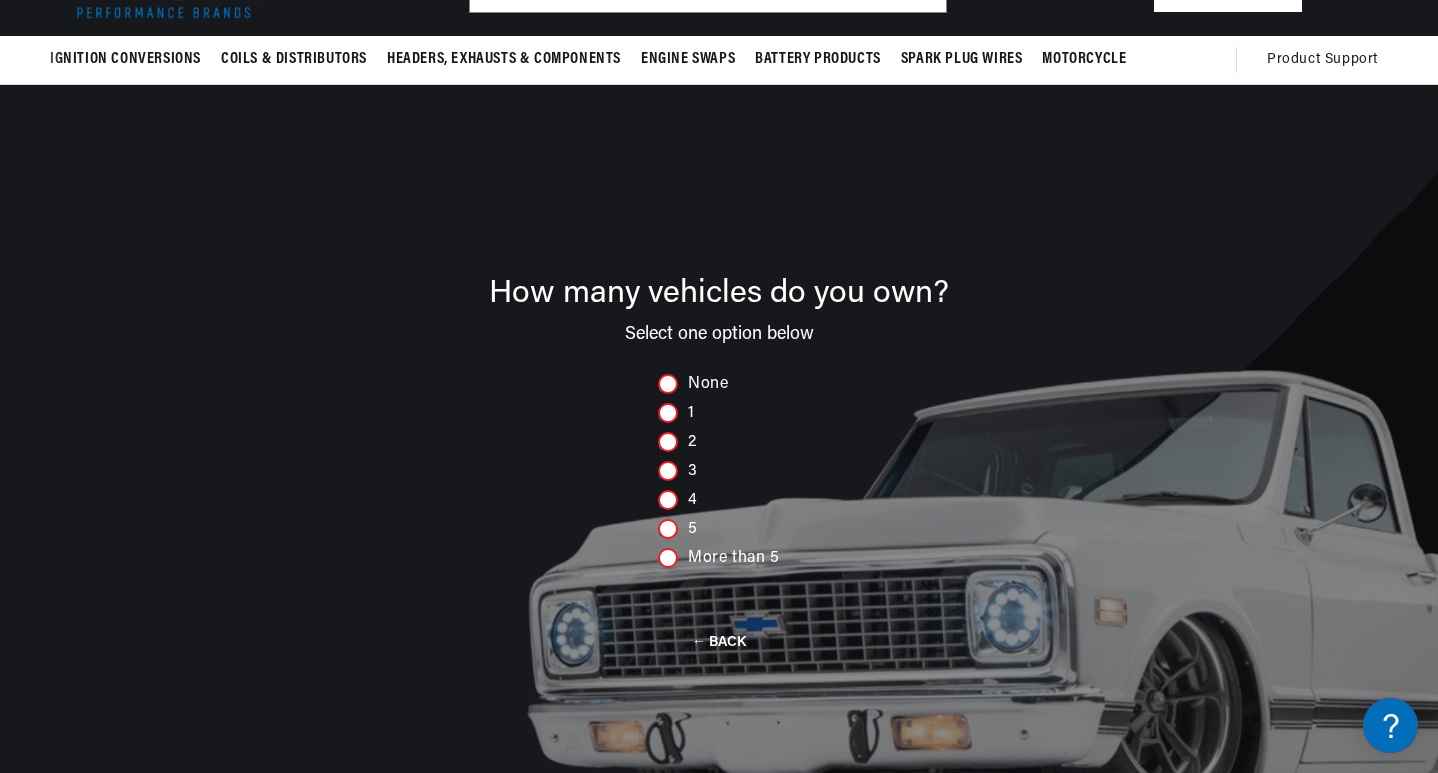 click at bounding box center [668, 413] 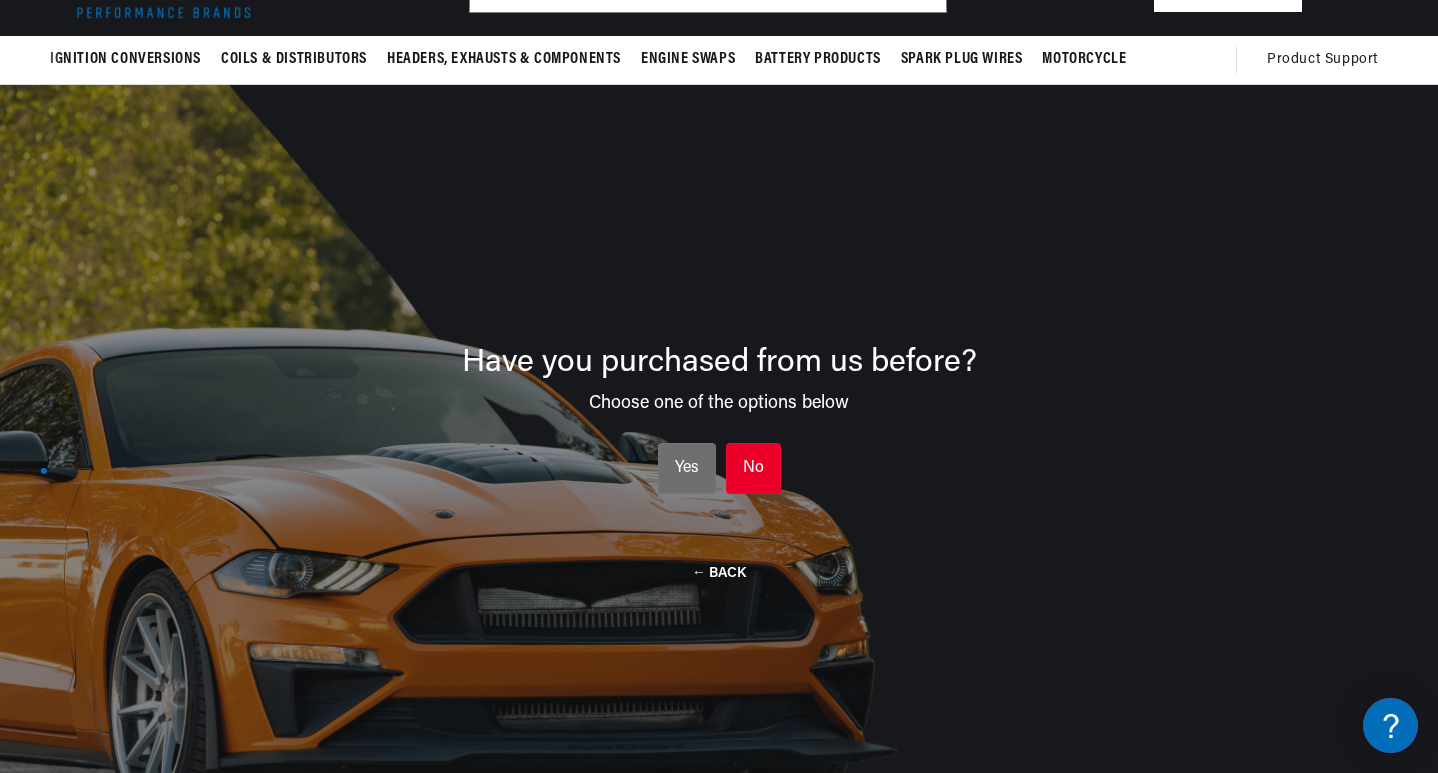 click on "No No No" at bounding box center [753, 469] 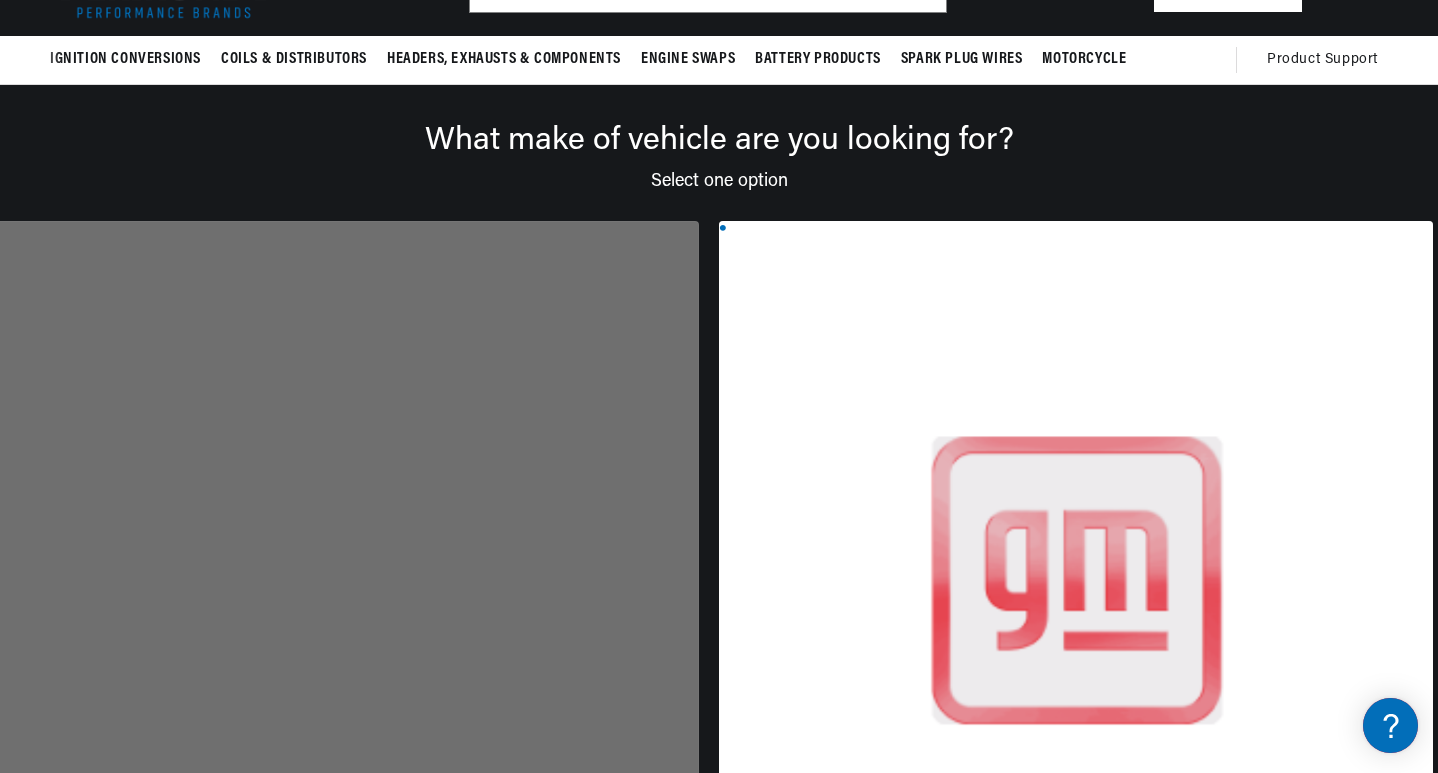 scroll, scrollTop: 0, scrollLeft: 0, axis: both 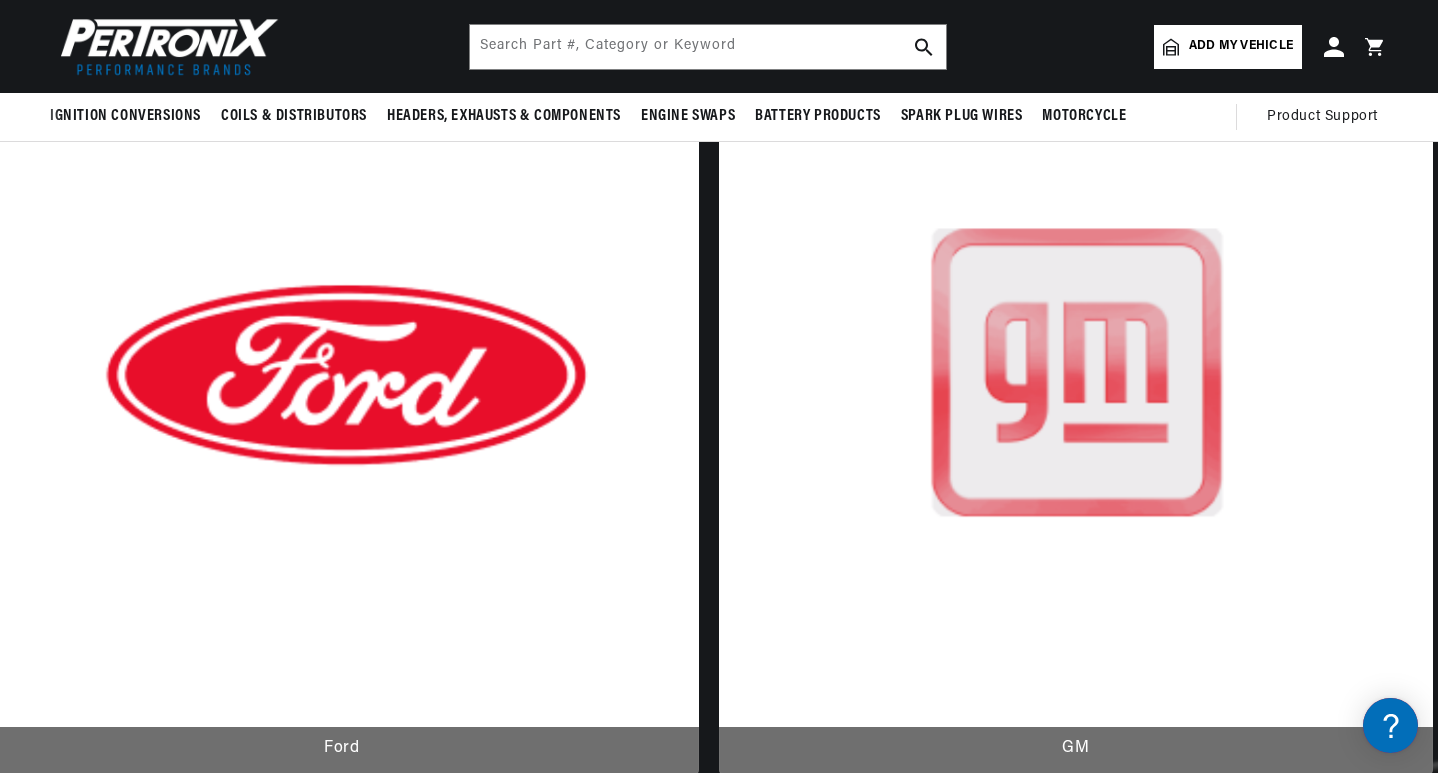 click at bounding box center (1269, 1822) 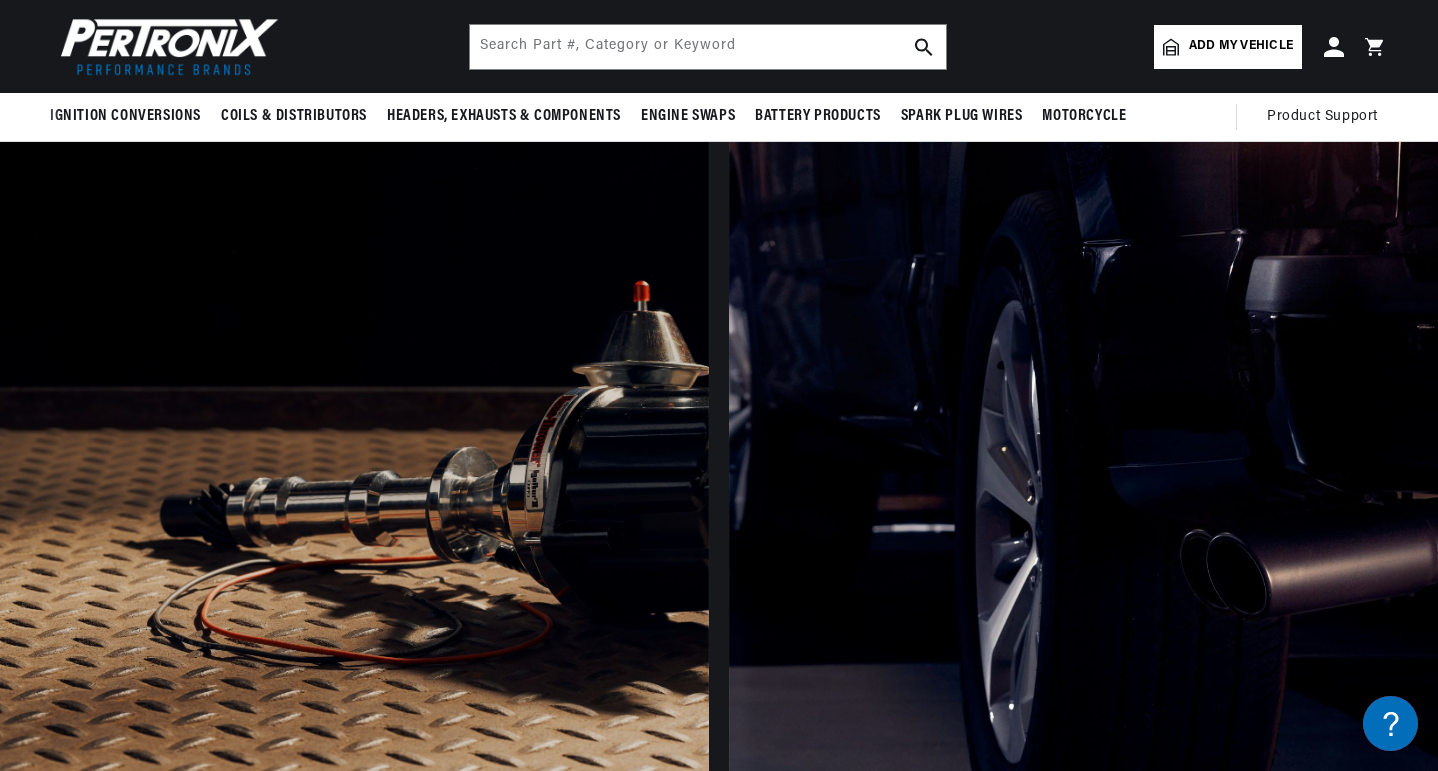 scroll, scrollTop: 143, scrollLeft: 0, axis: vertical 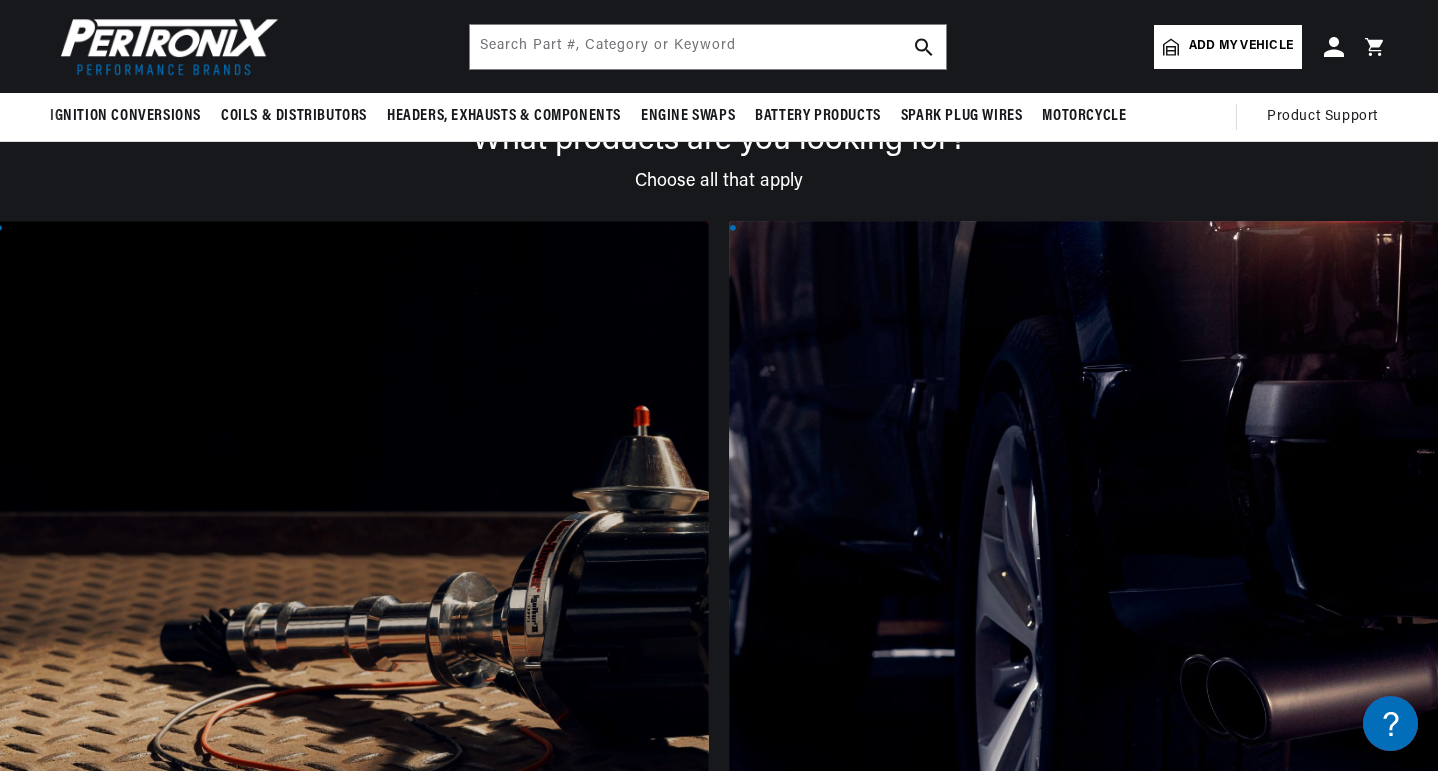 click at bounding box center [352, 601] 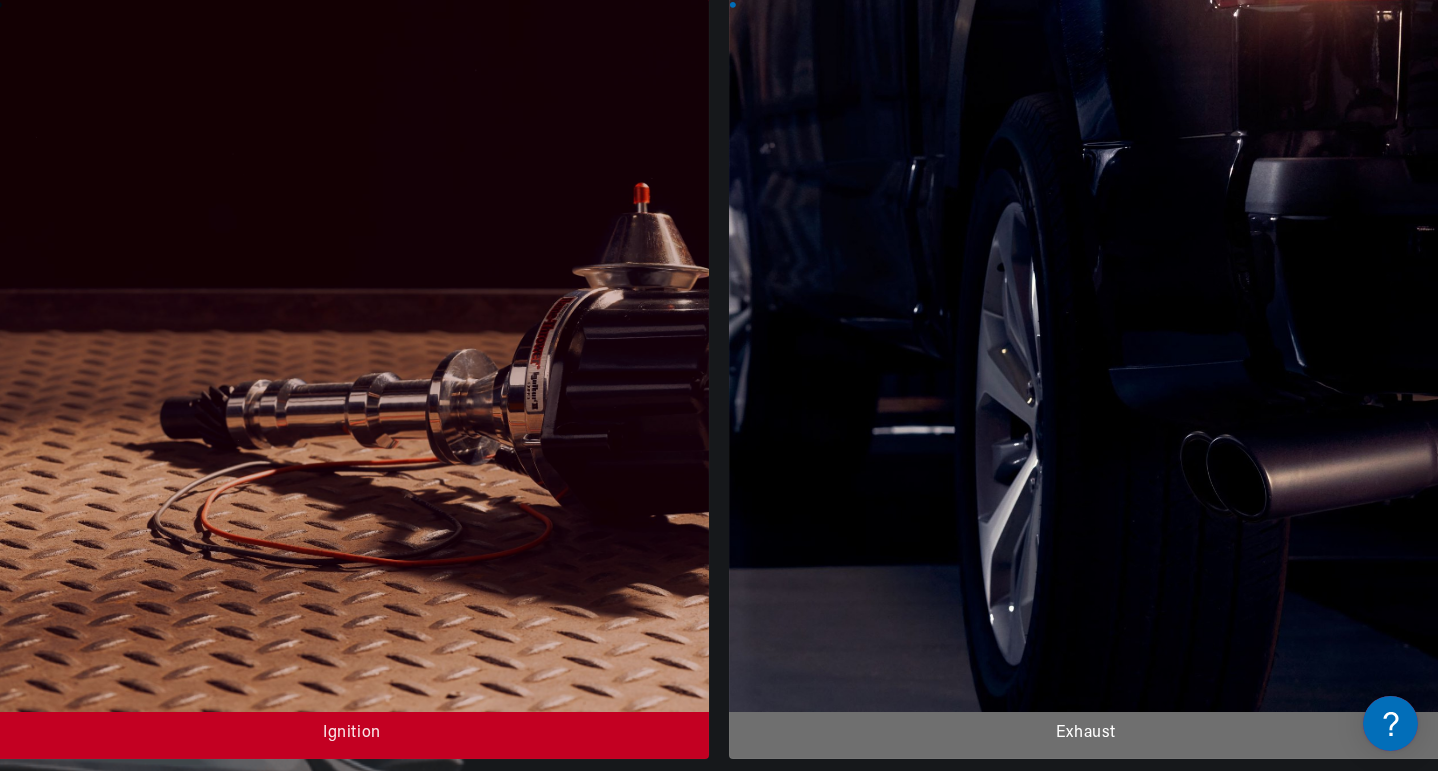 click on "CONTINUE" at bounding box center [719, 1613] 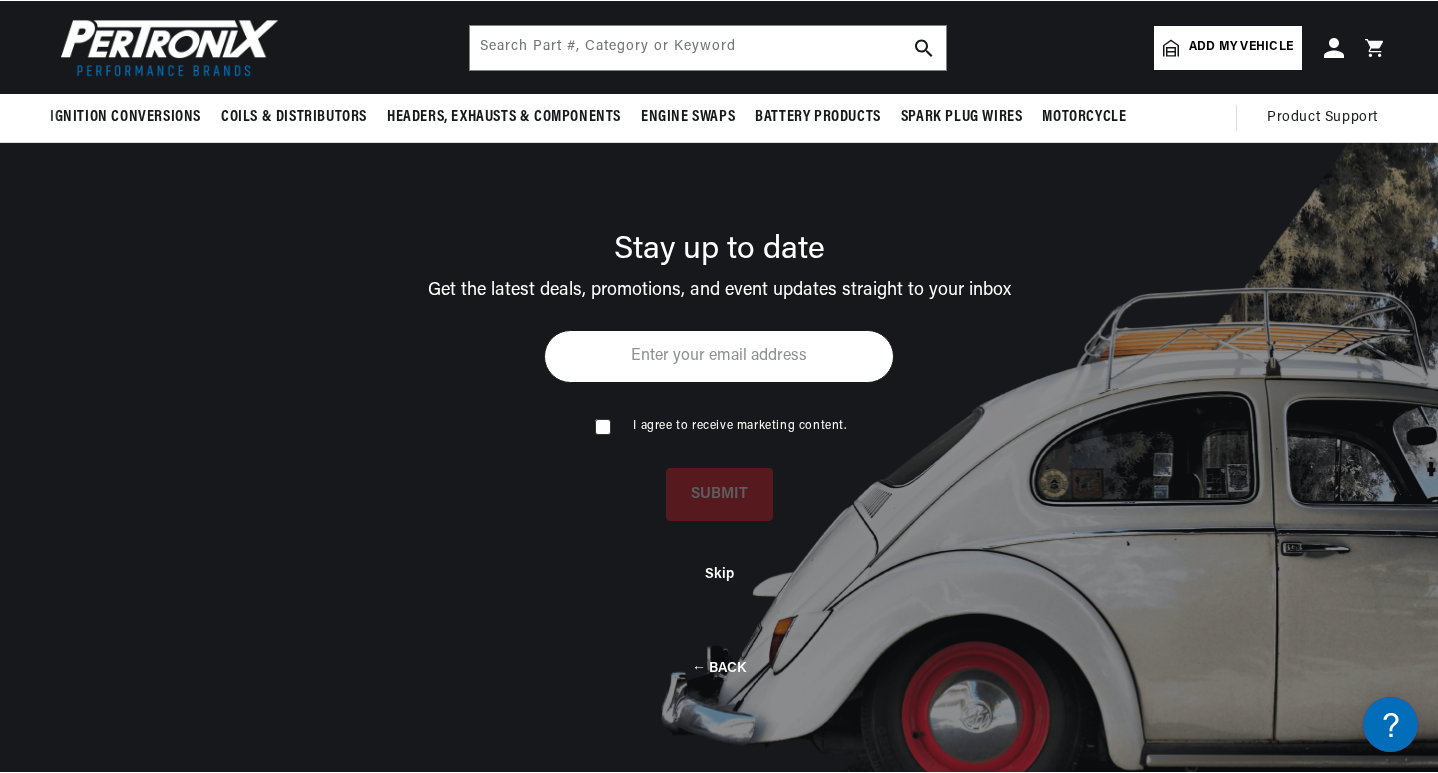scroll, scrollTop: 143, scrollLeft: 0, axis: vertical 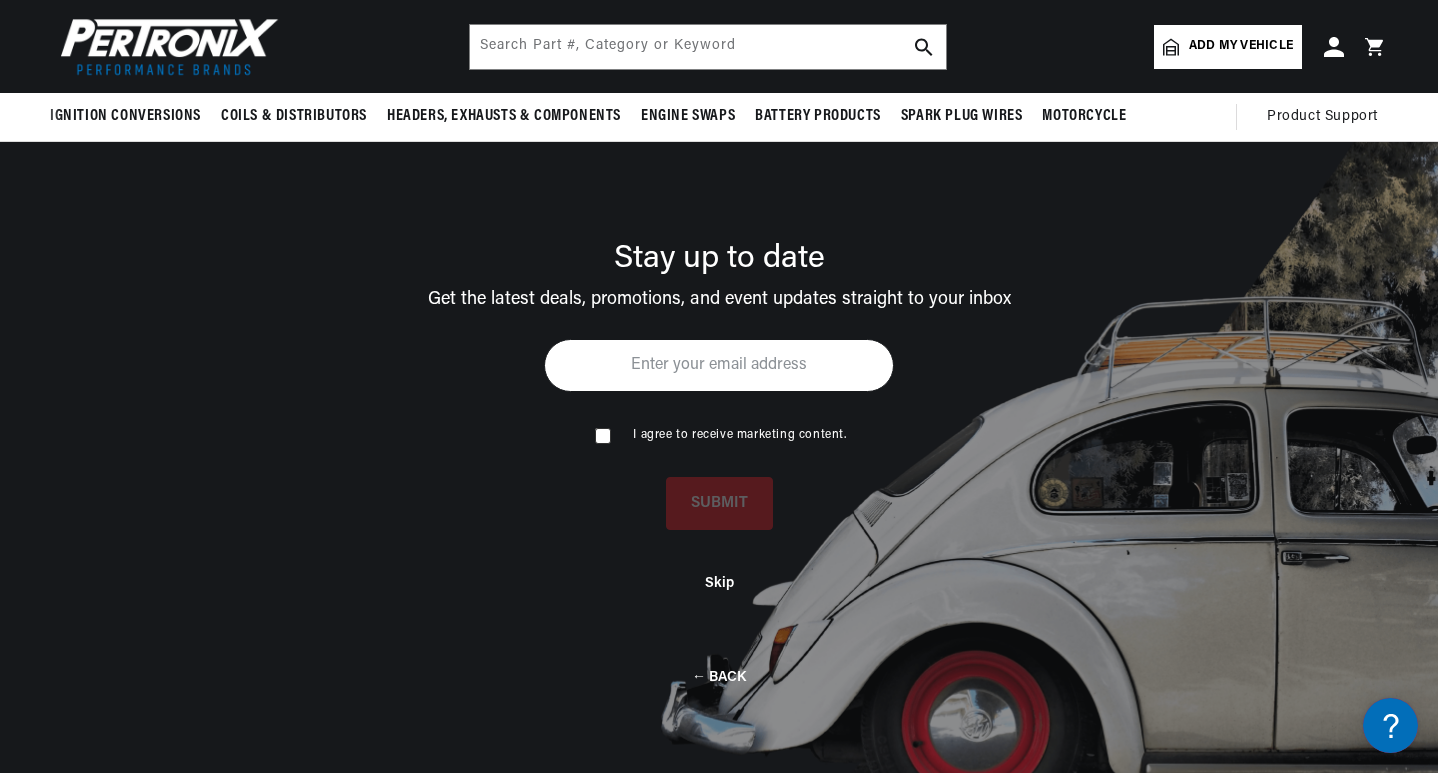 click at bounding box center (601, 434) 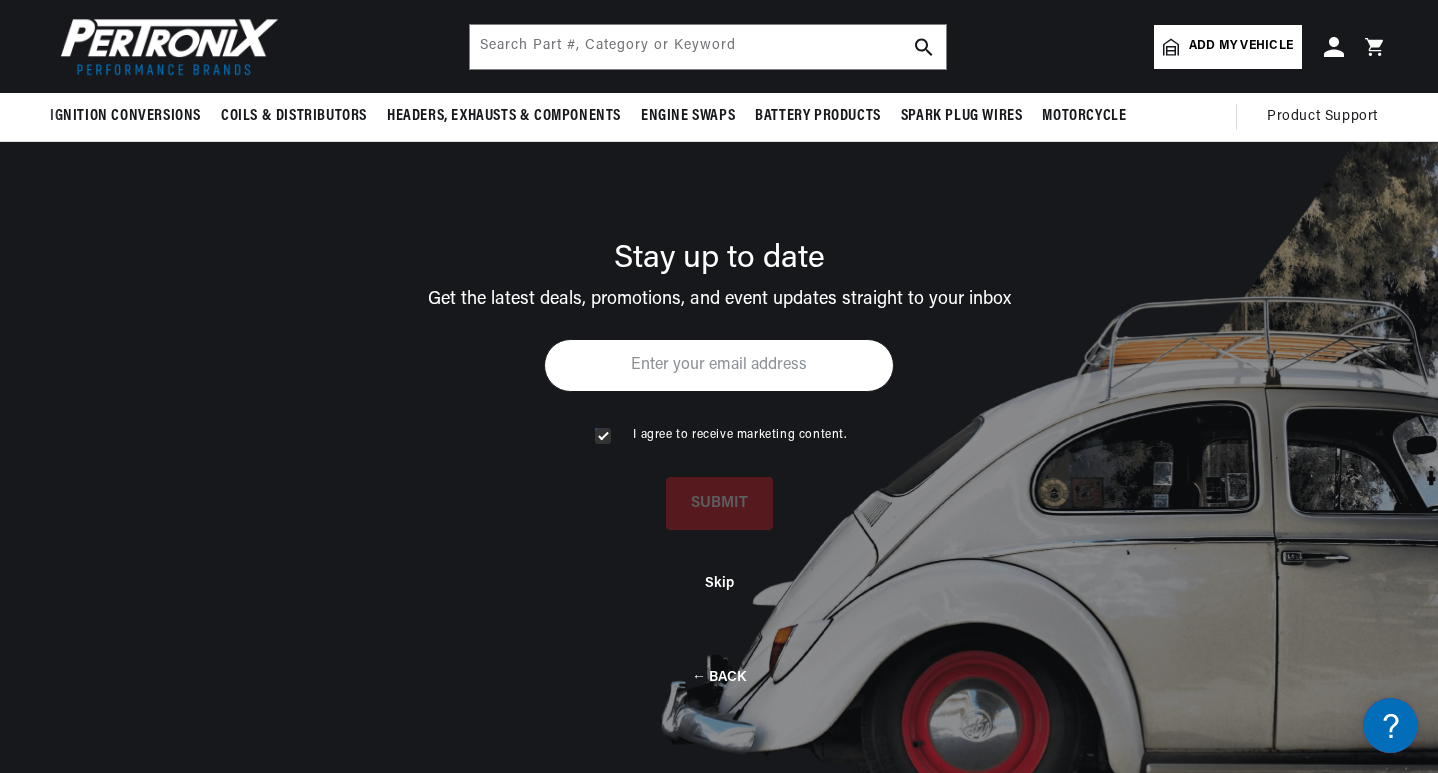 scroll, scrollTop: 0, scrollLeft: 0, axis: both 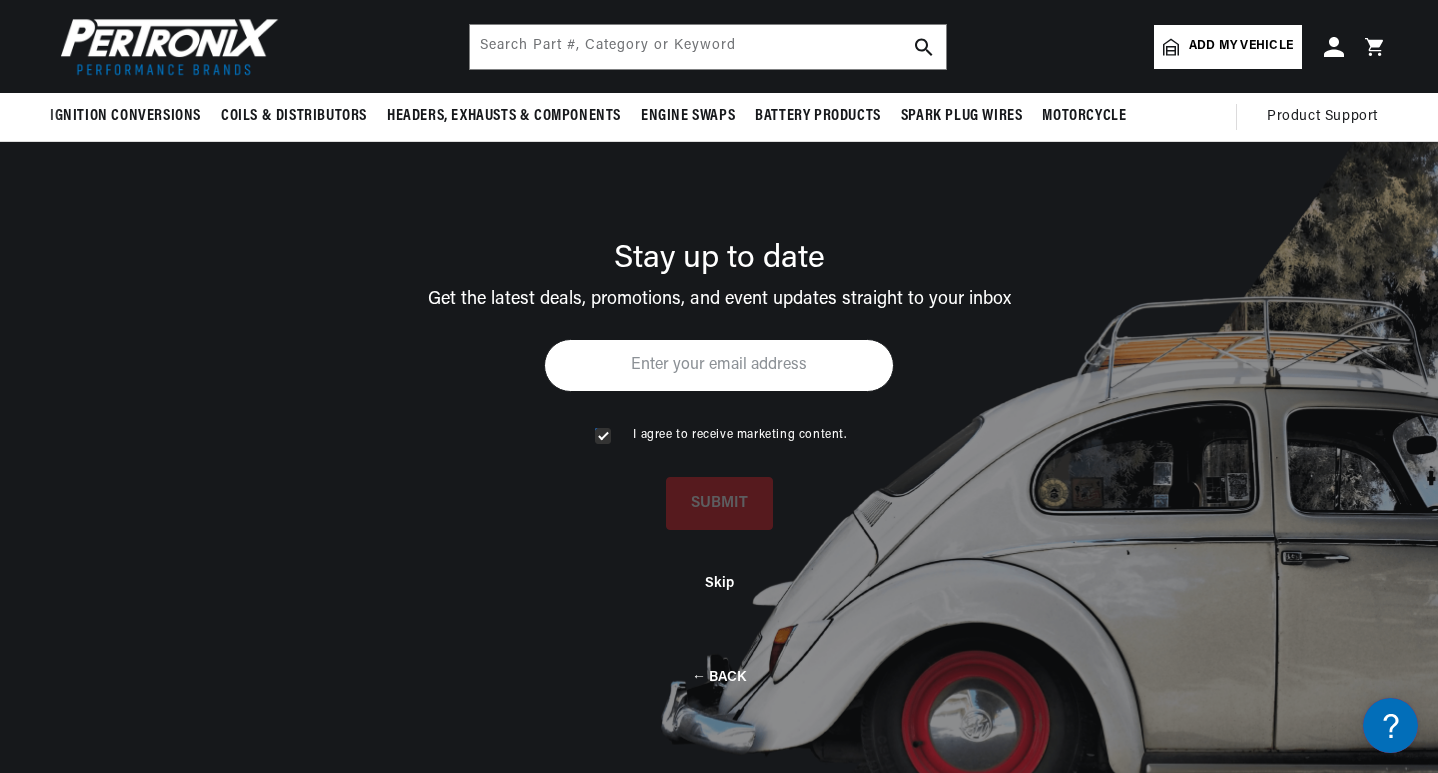 click at bounding box center (719, 365) 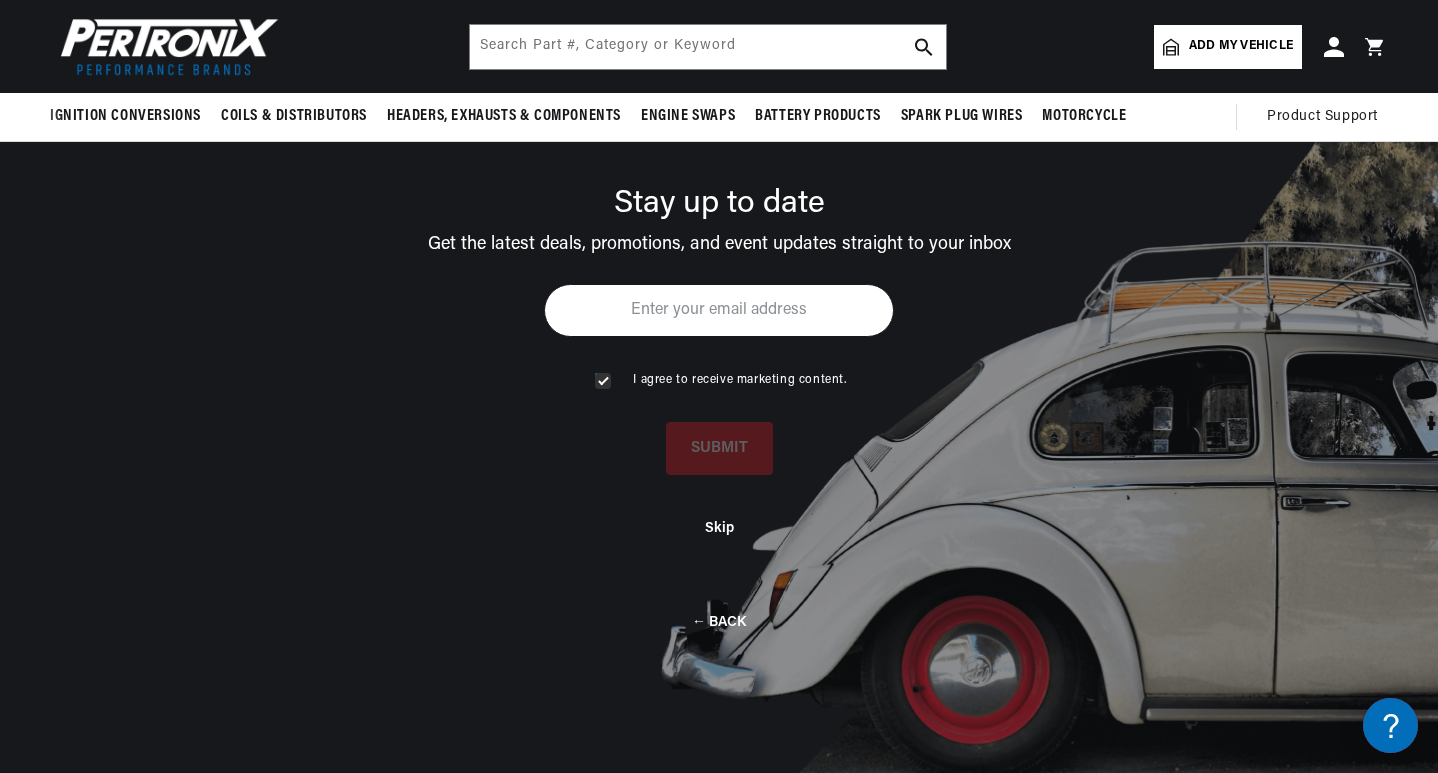 scroll, scrollTop: 212, scrollLeft: 0, axis: vertical 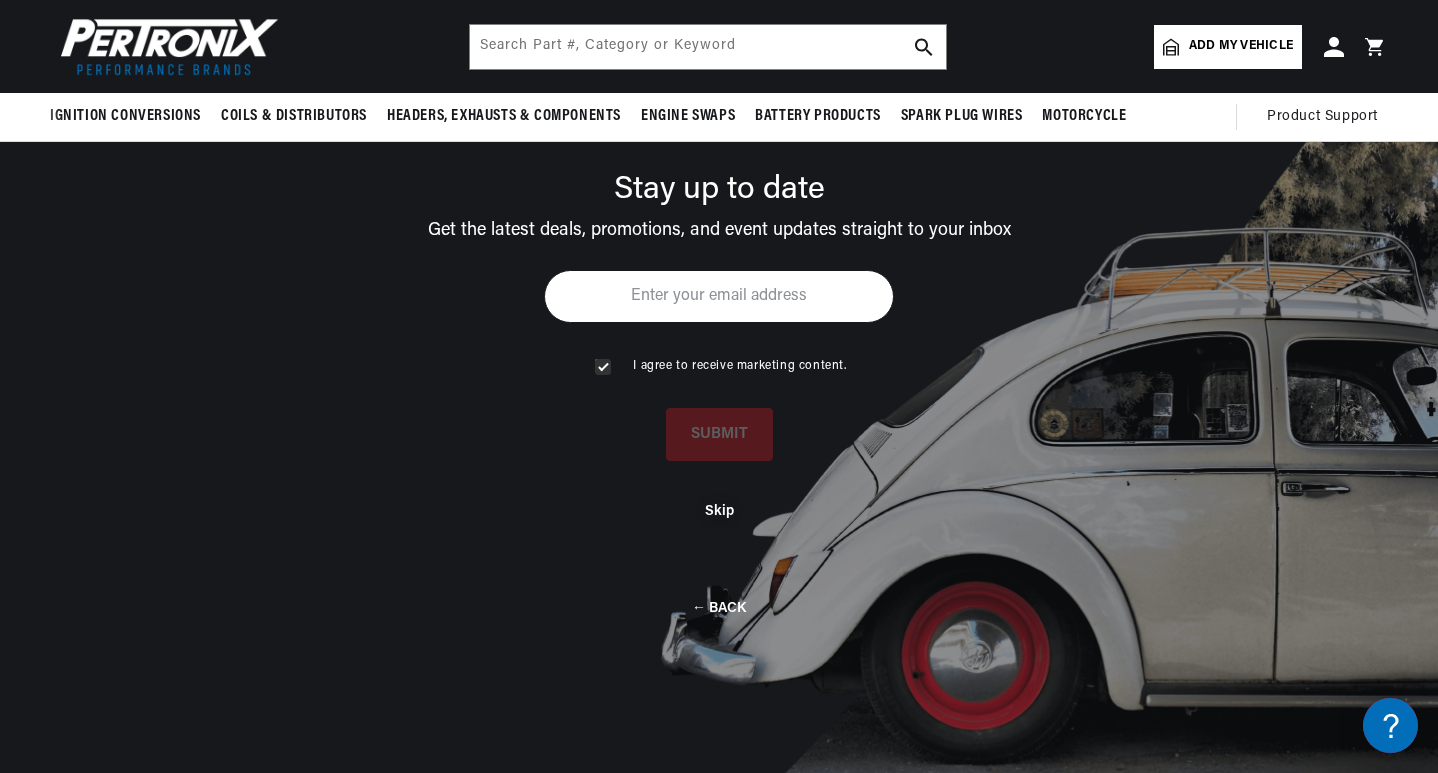 click on "Skip" at bounding box center (719, 511) 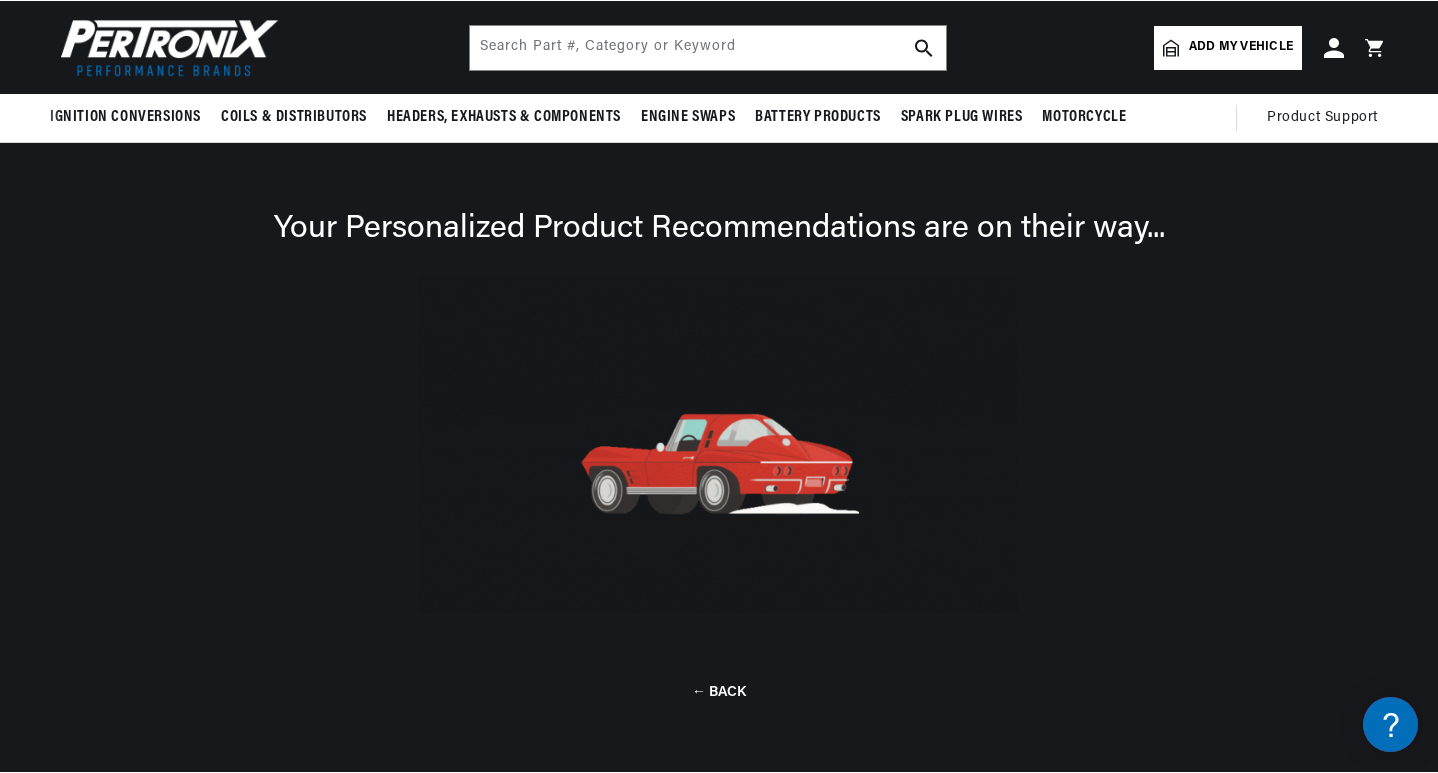 scroll, scrollTop: 143, scrollLeft: 0, axis: vertical 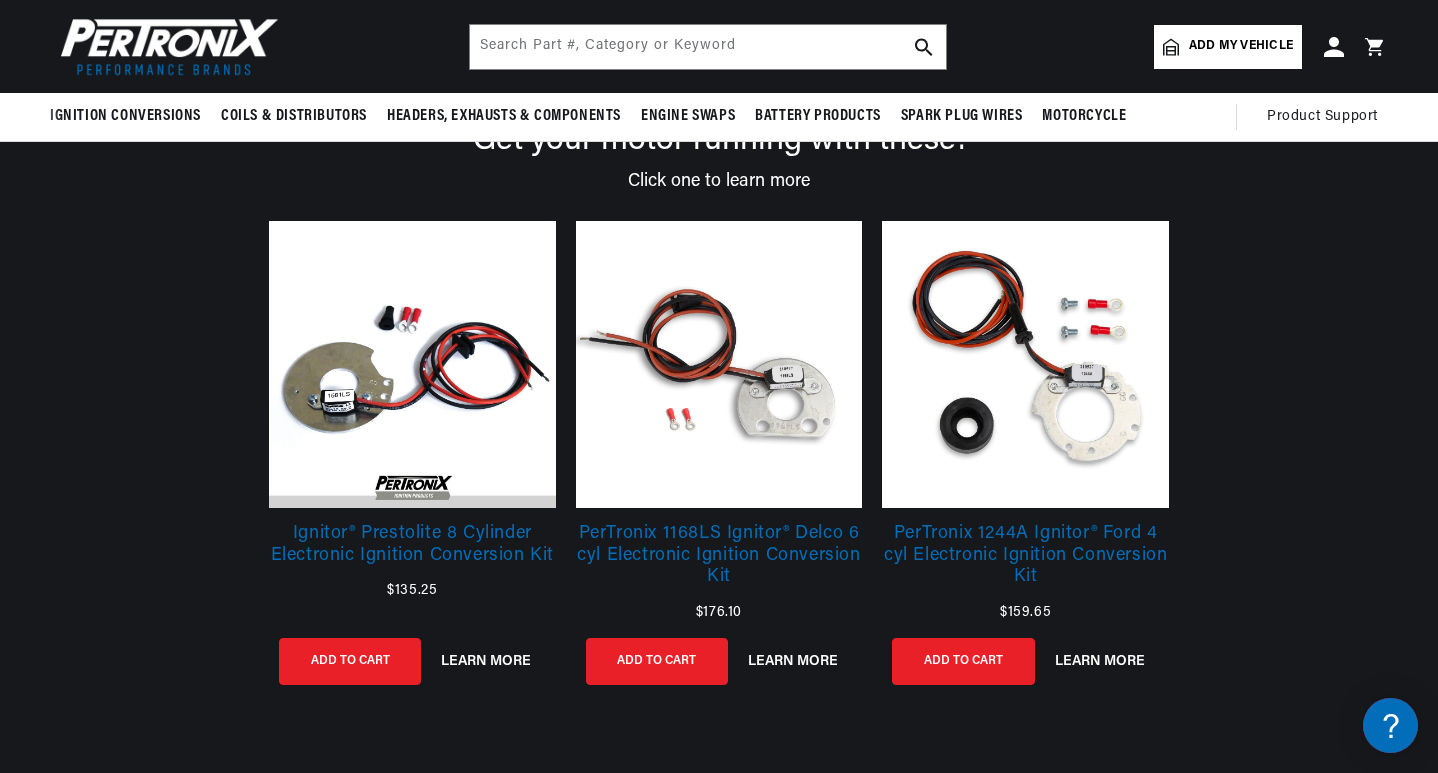 click on "Add my vehicle" at bounding box center (1228, 47) 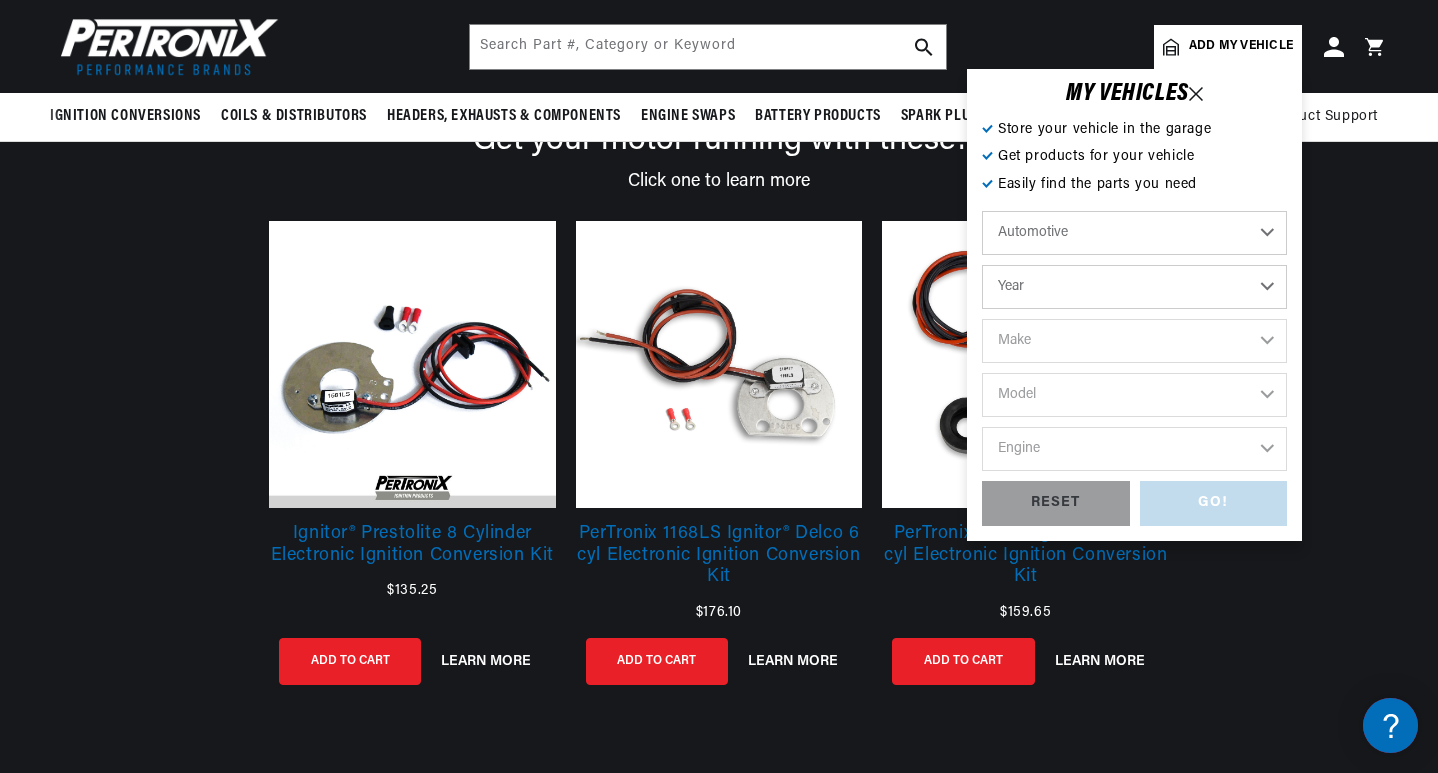 click on "Automotive
Agricultural
Industrial
Marine
Motorcycle" at bounding box center (1134, 233) 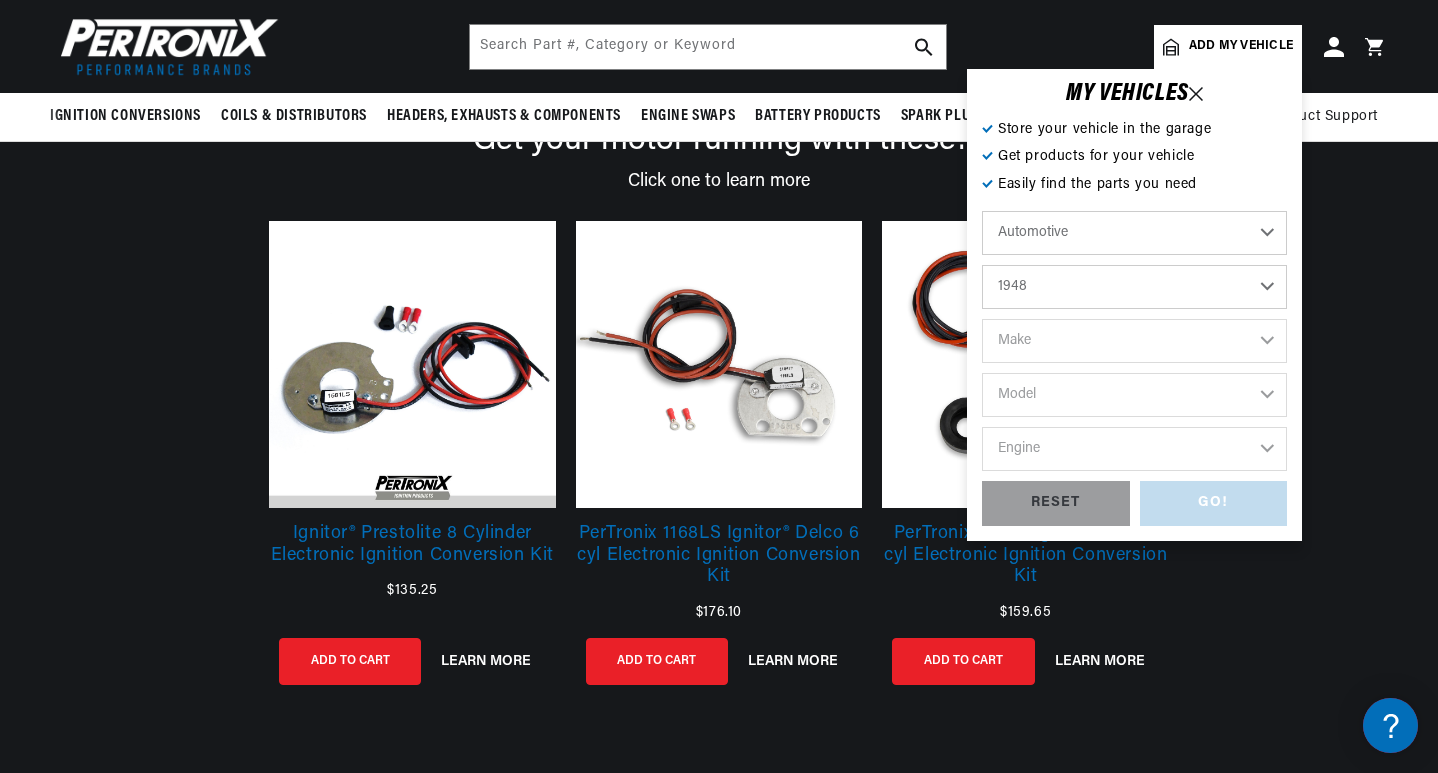 click on "Year
2022
2021
2020
2019
2018
2017
2016
2015
2014
2013
2012
2011
2010
2009
2008
2007
2006
2005
2004
2003
2002
2001
2000
1999
1998
1997
1996
1995
1994
1993
1992
1991
1990
1989
1988
1987
1986 1985" at bounding box center [1134, 287] 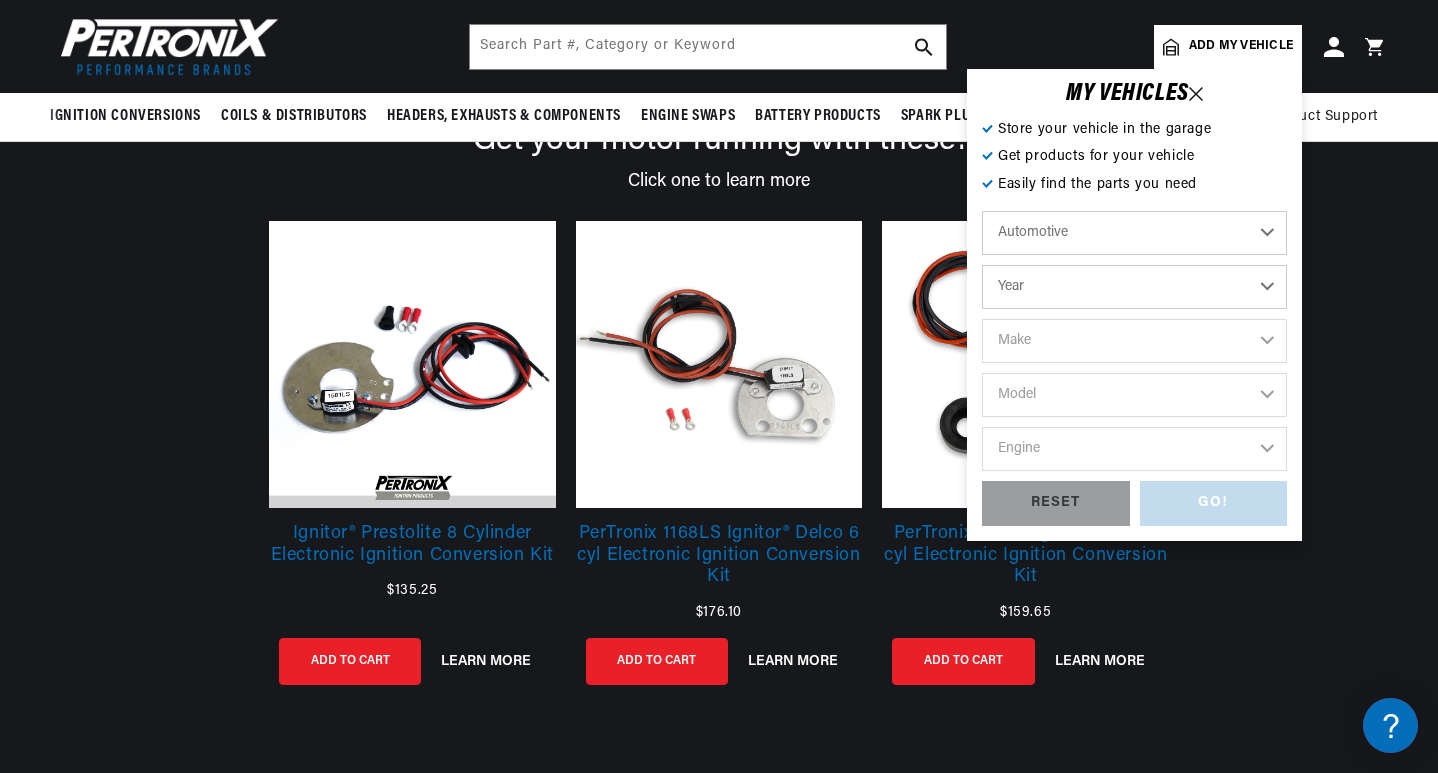 select on "1948" 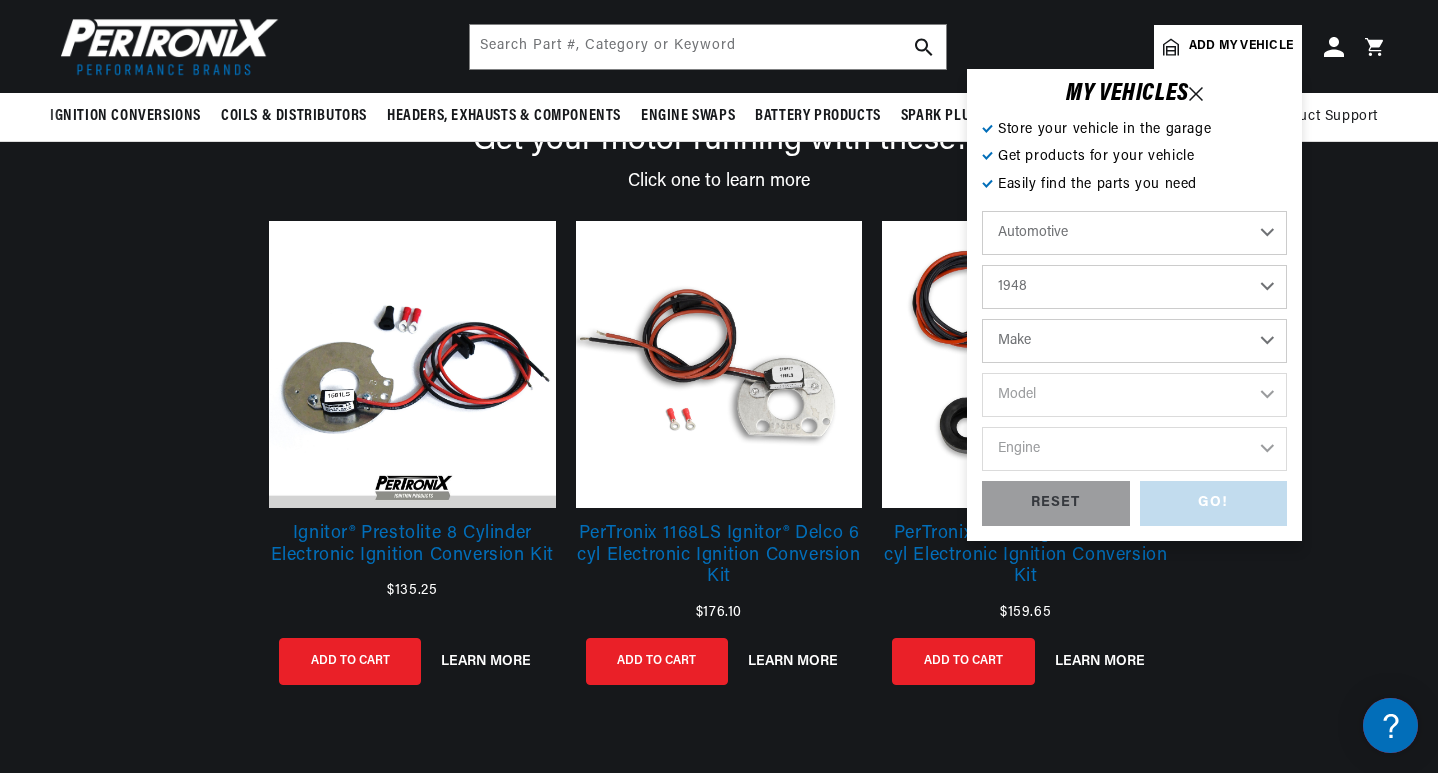click on "Make
Austin
Chevrolet
Chrysler
Citroen
Crosley
Ford
Healey
Hillman
HRG
Hudson
Jeep
MG
Morgan
Nash
Oldsmobile
Packard
Pontiac
Porsche
Riley
Rolls-Royce
Singer
Standard
Studebaker
Sunbeam
Triumph
Willys" at bounding box center [1134, 341] 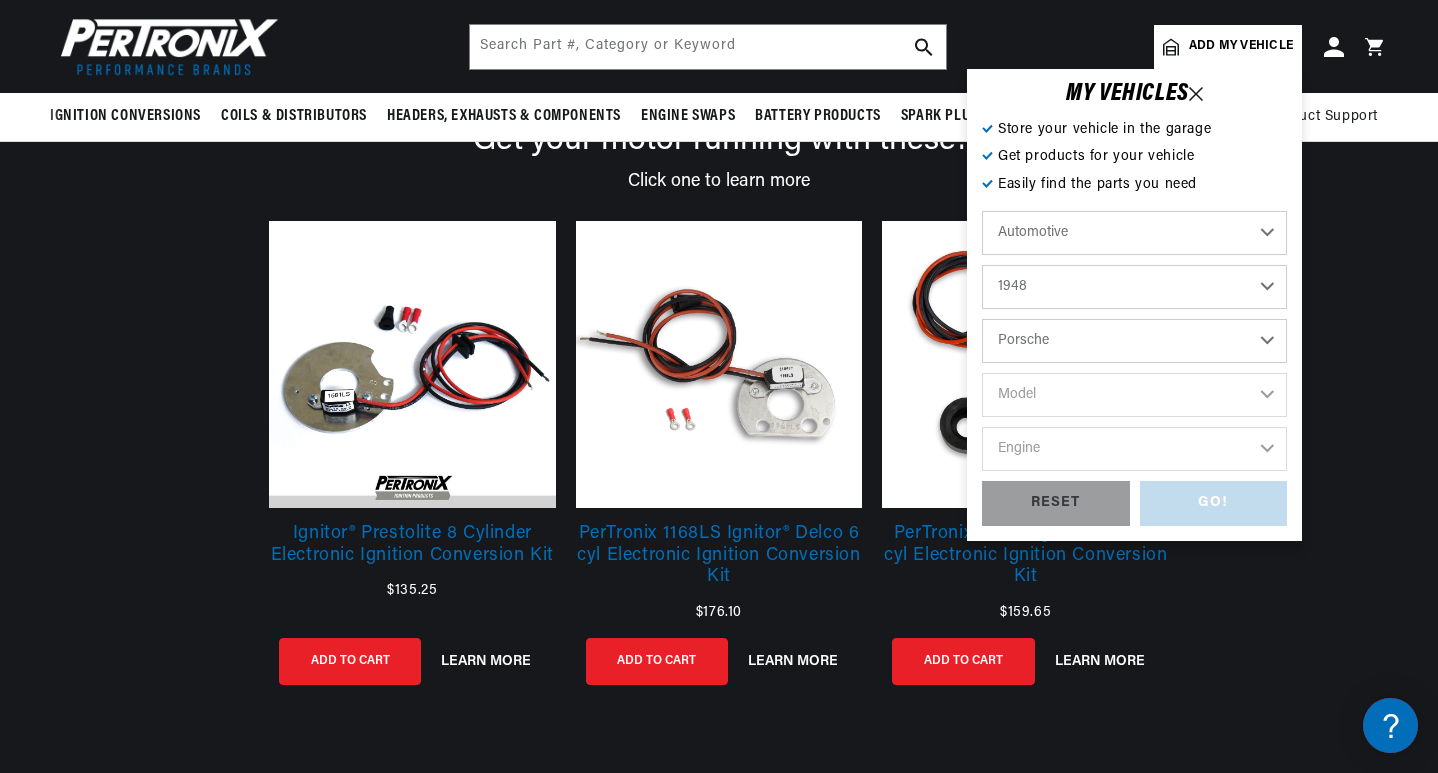 click on "Make
Austin
Chevrolet
Chrysler
Citroen
Crosley
Ford
Healey
Hillman
HRG
Hudson
Jeep
MG
Morgan
Nash
Oldsmobile
Packard
Pontiac
Porsche
Riley
Rolls-Royce
Singer
Standard
Studebaker
Sunbeam
Triumph
Willys" at bounding box center [1134, 341] 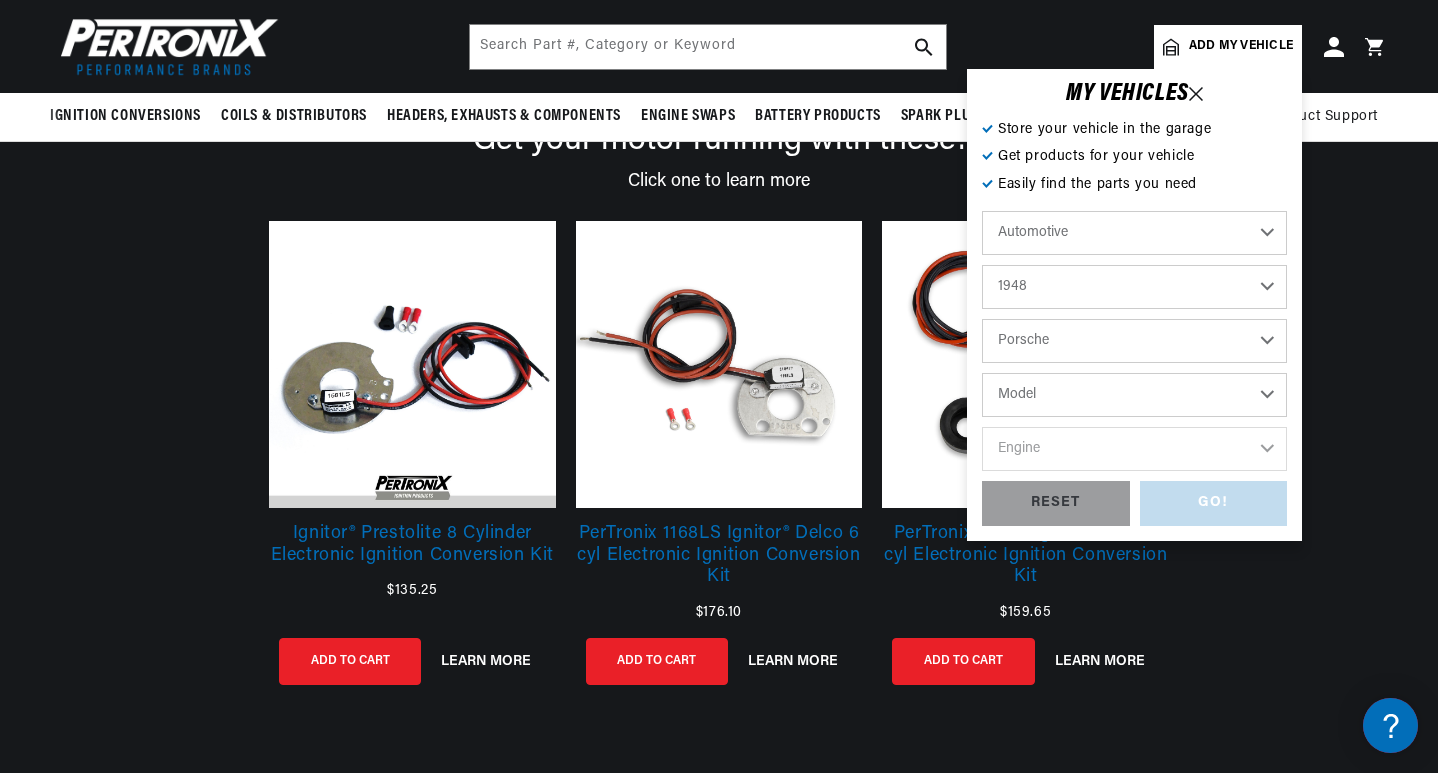scroll, scrollTop: 0, scrollLeft: 0, axis: both 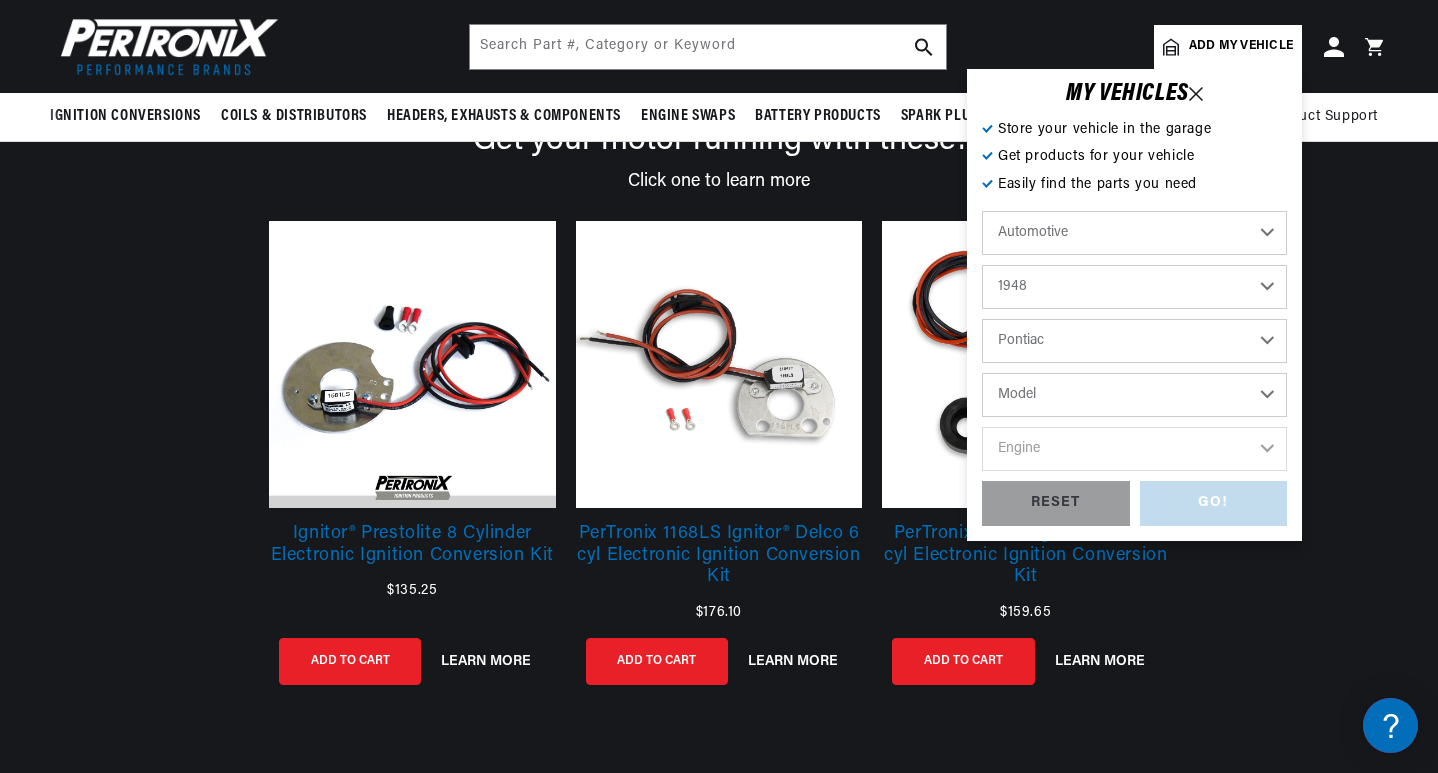 click on "Austin
Chevrolet
Chrysler
Citroen
Crosley
Ford
Healey
Hillman
HRG
Hudson
Jeep
MG
Morgan
Nash
Oldsmobile
Packard
Pontiac
Porsche
Riley
Rolls-Royce
Singer
Standard
Studebaker
Sunbeam
Triumph
Willys" at bounding box center [1134, 341] 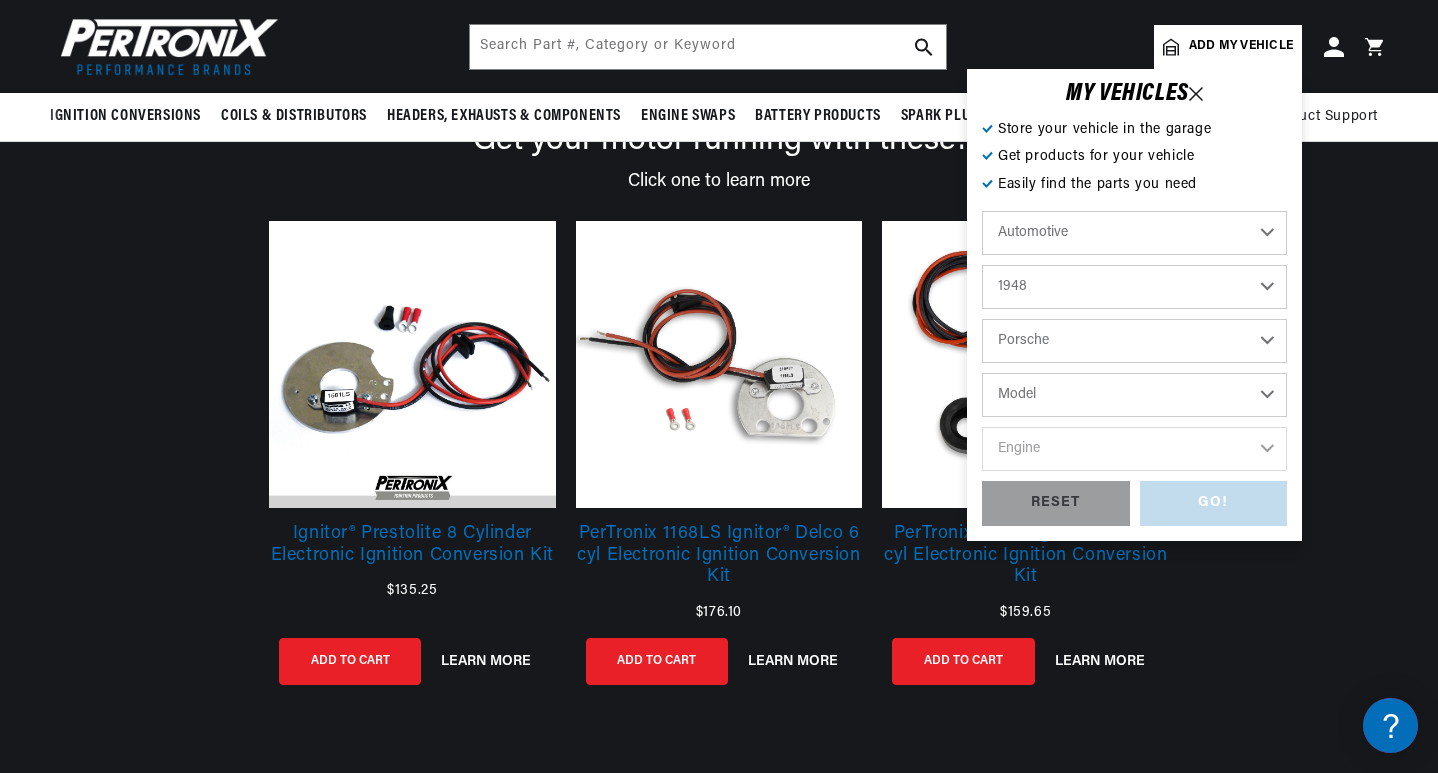 select on "Pontiac" 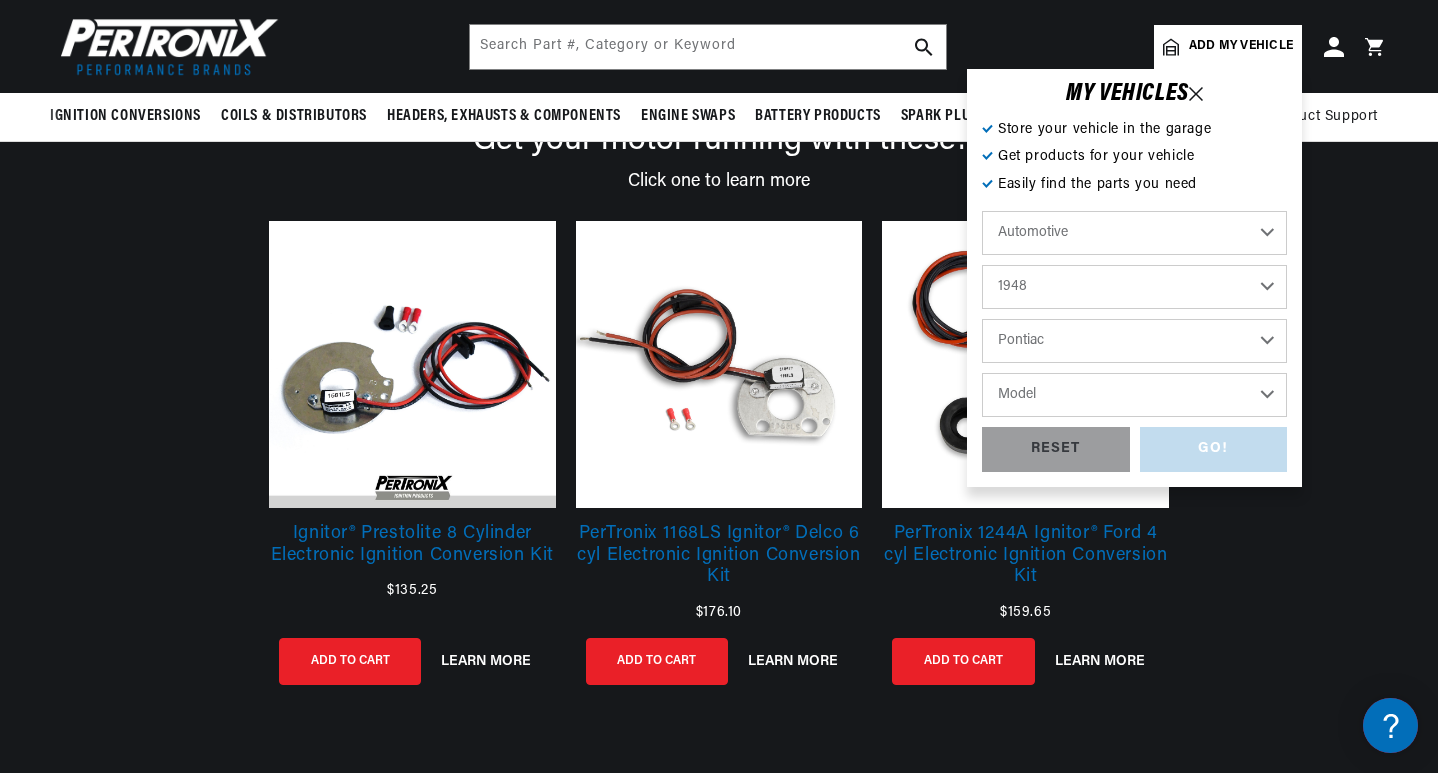 click on "Model
Silver Streak
Torpedo" at bounding box center (1134, 395) 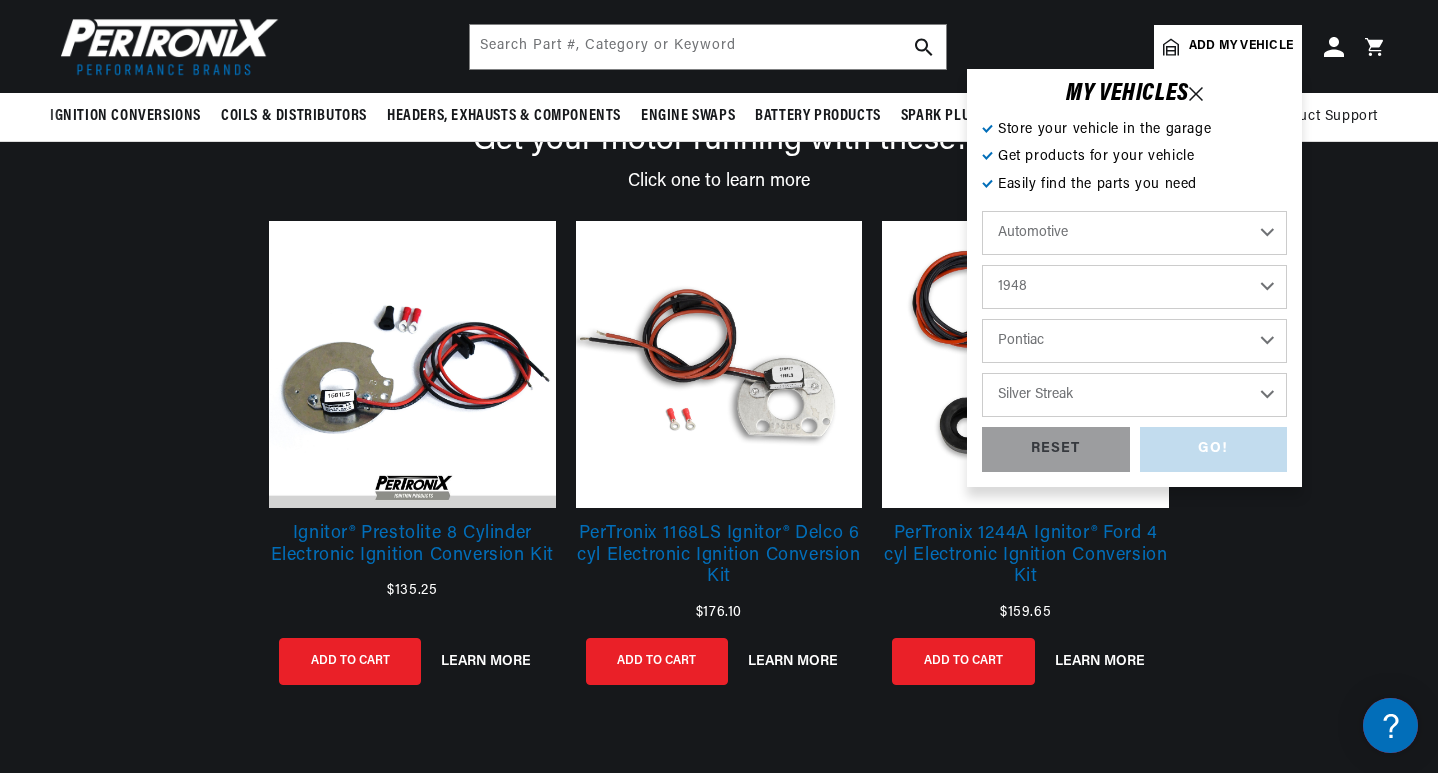 click on "Model
Silver Streak
Torpedo" at bounding box center (1134, 395) 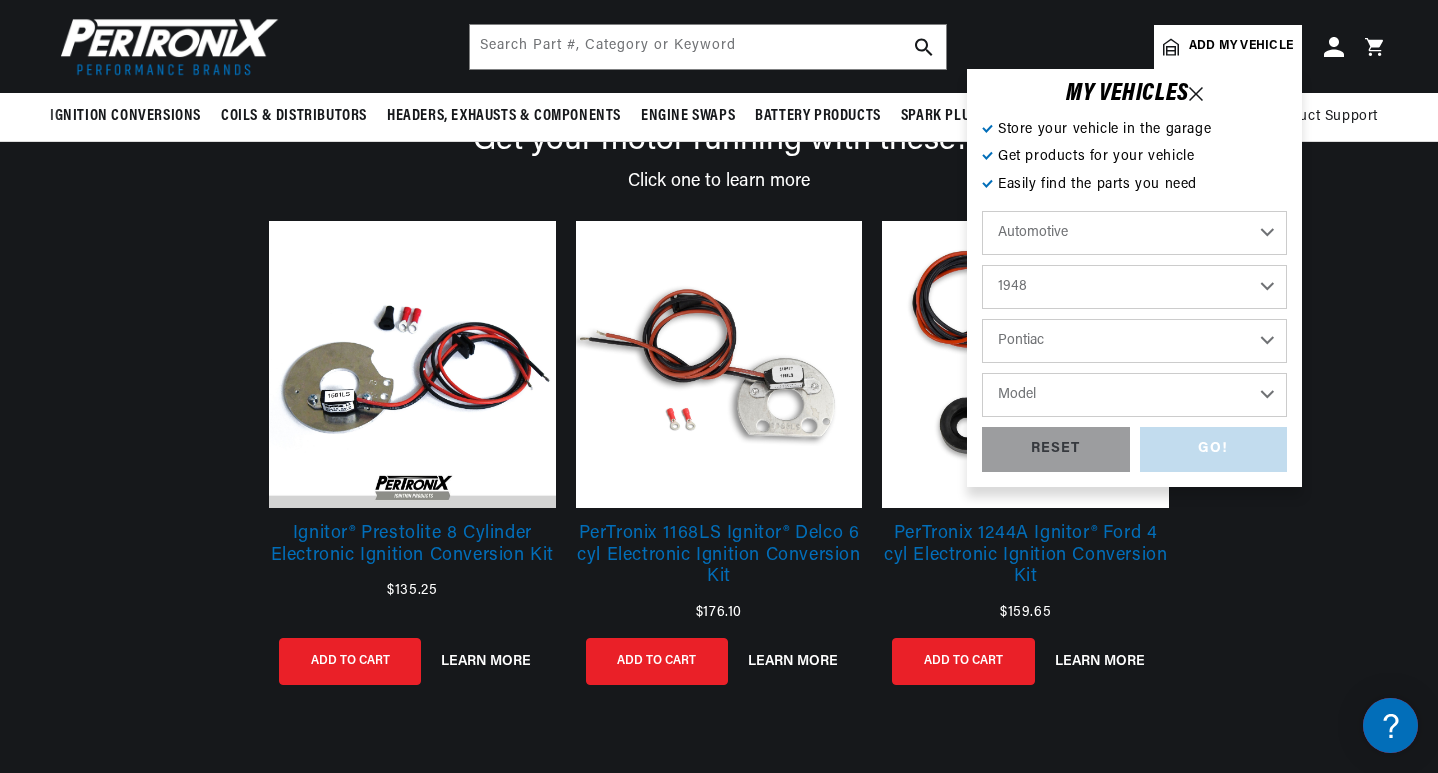 select on "Silver-Streak" 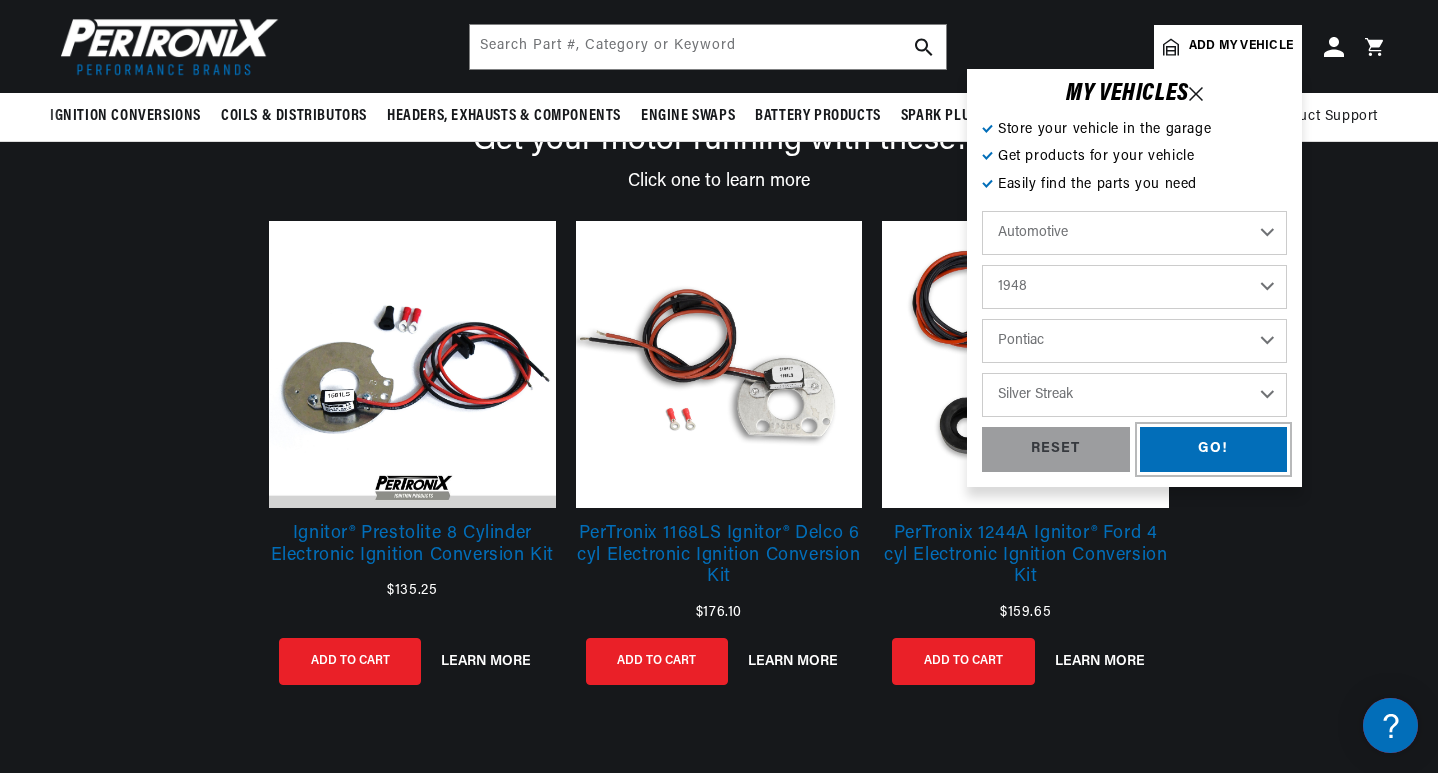 click on "GO!" at bounding box center [1214, 449] 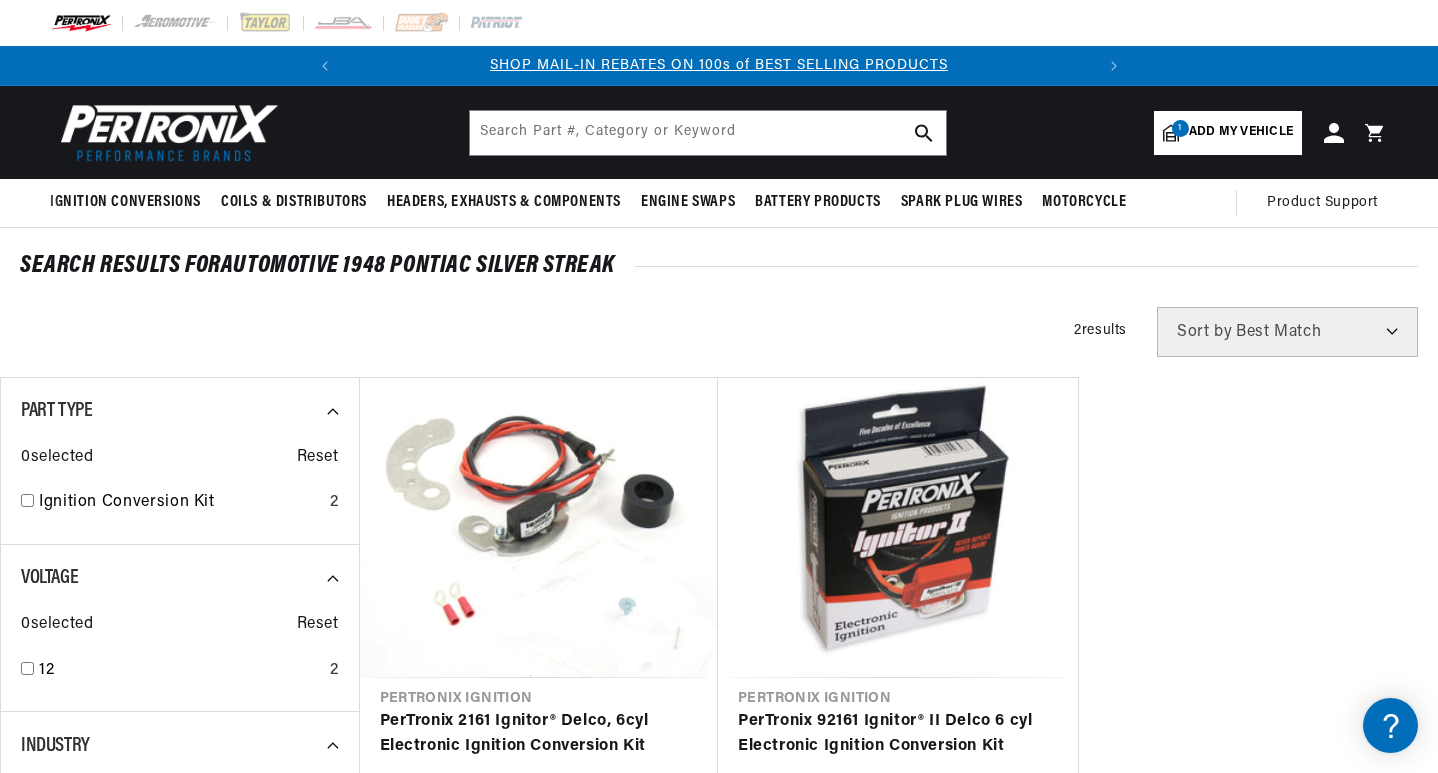 scroll, scrollTop: 0, scrollLeft: 0, axis: both 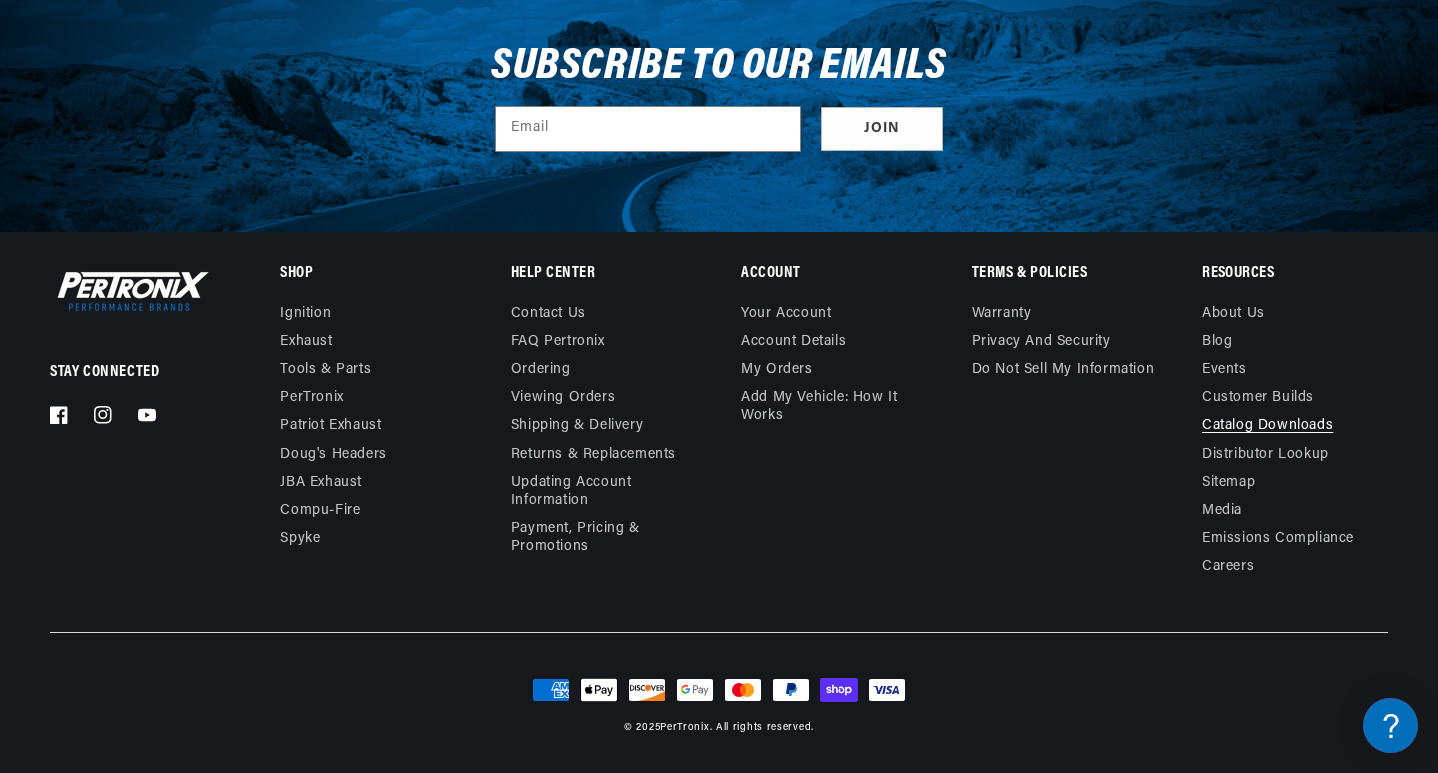 click on "Catalog Downloads" at bounding box center (1267, 426) 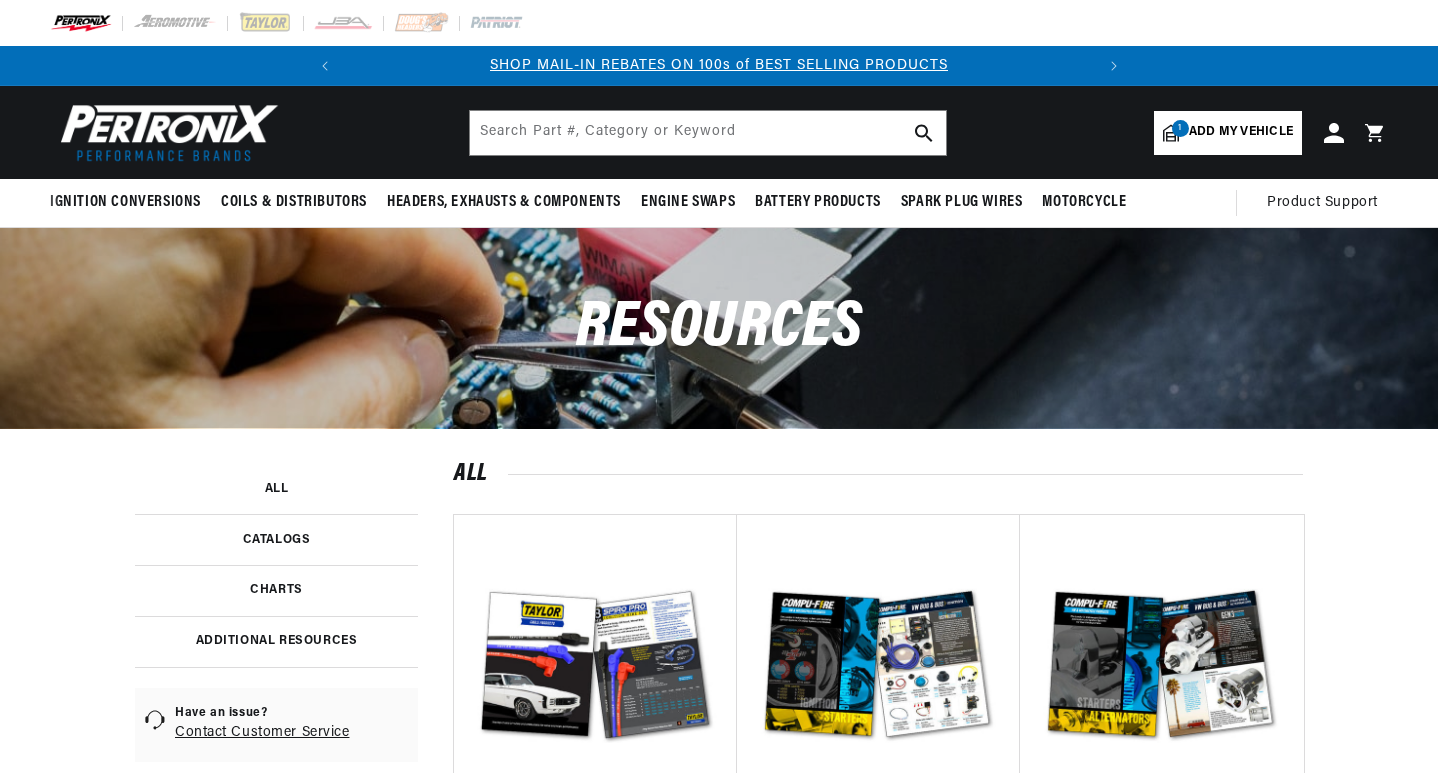 scroll, scrollTop: 0, scrollLeft: 0, axis: both 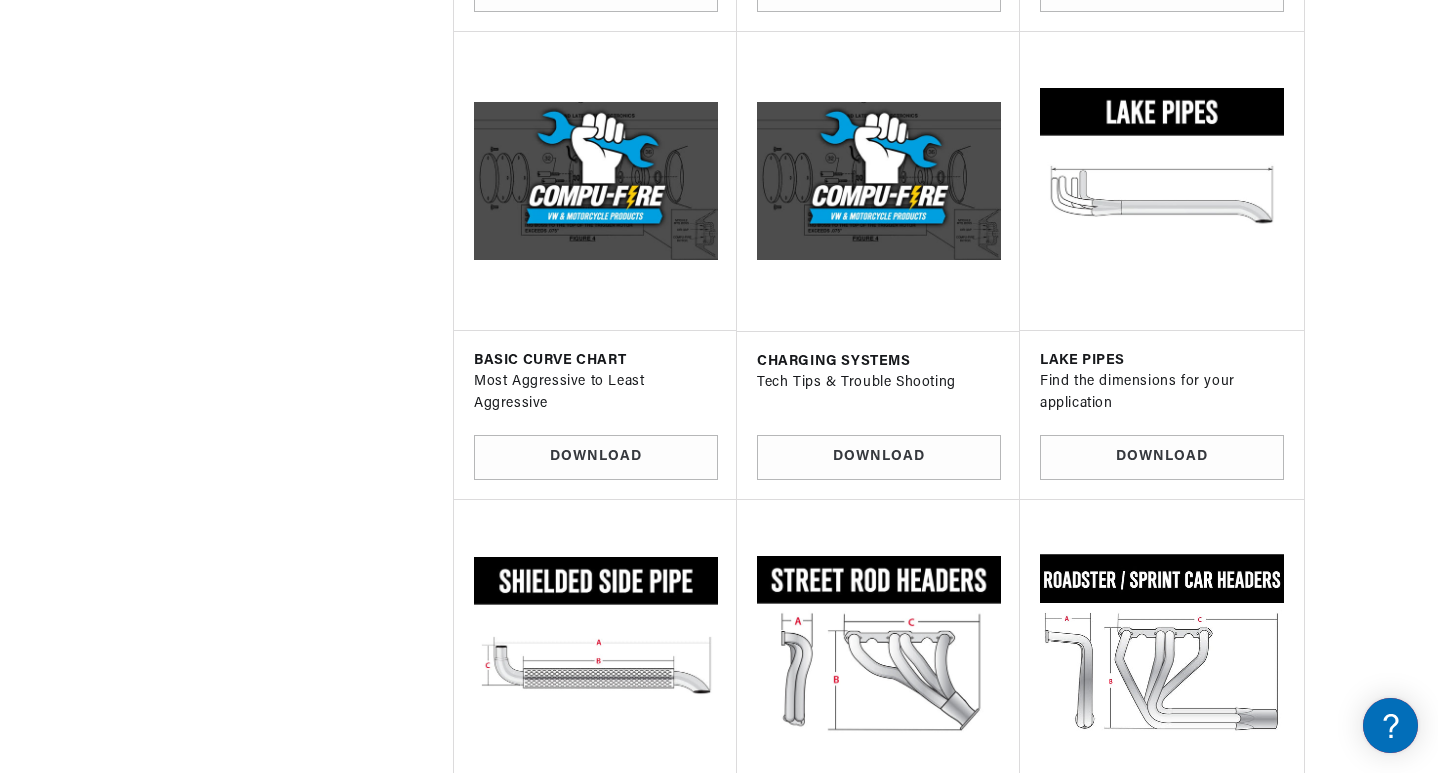 click at bounding box center (1161, 649) 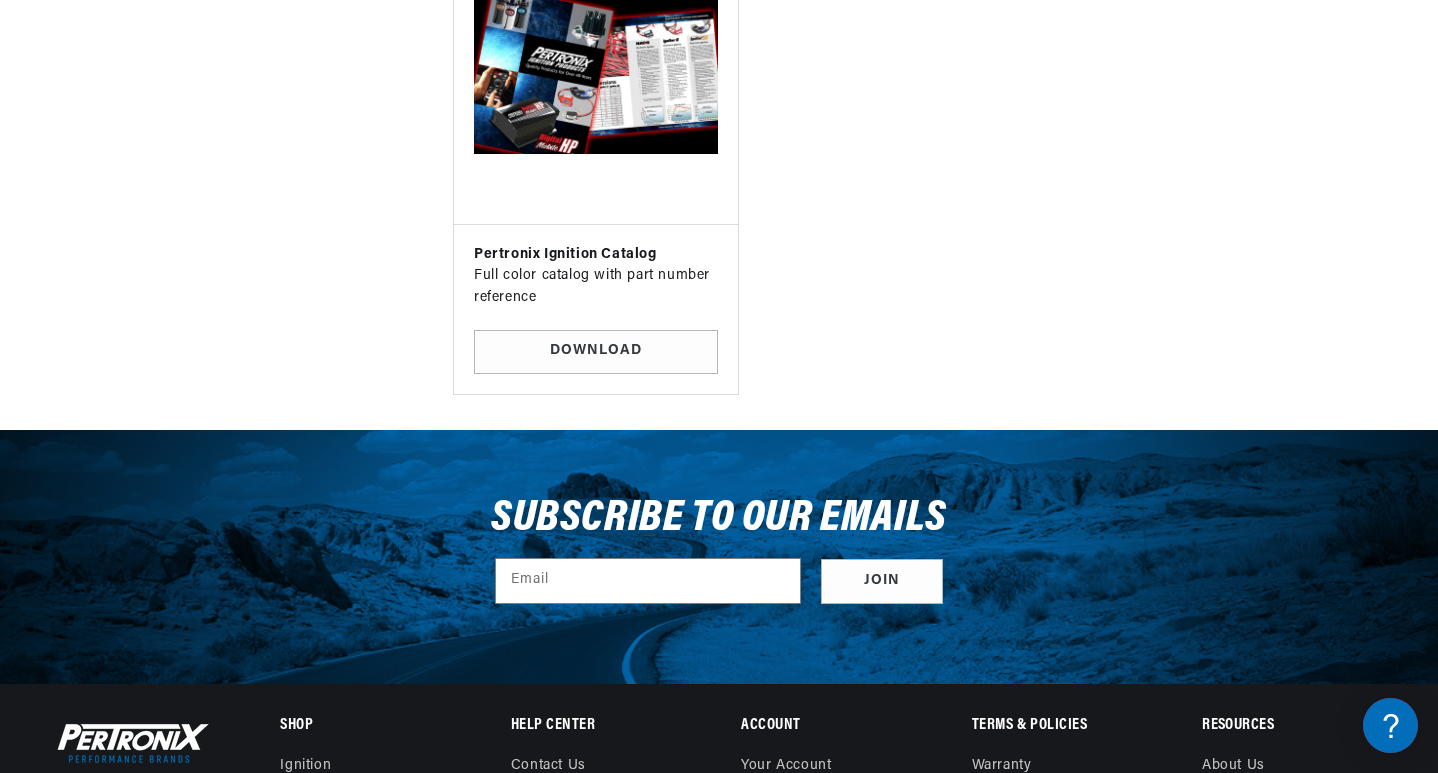 scroll, scrollTop: 7616, scrollLeft: 0, axis: vertical 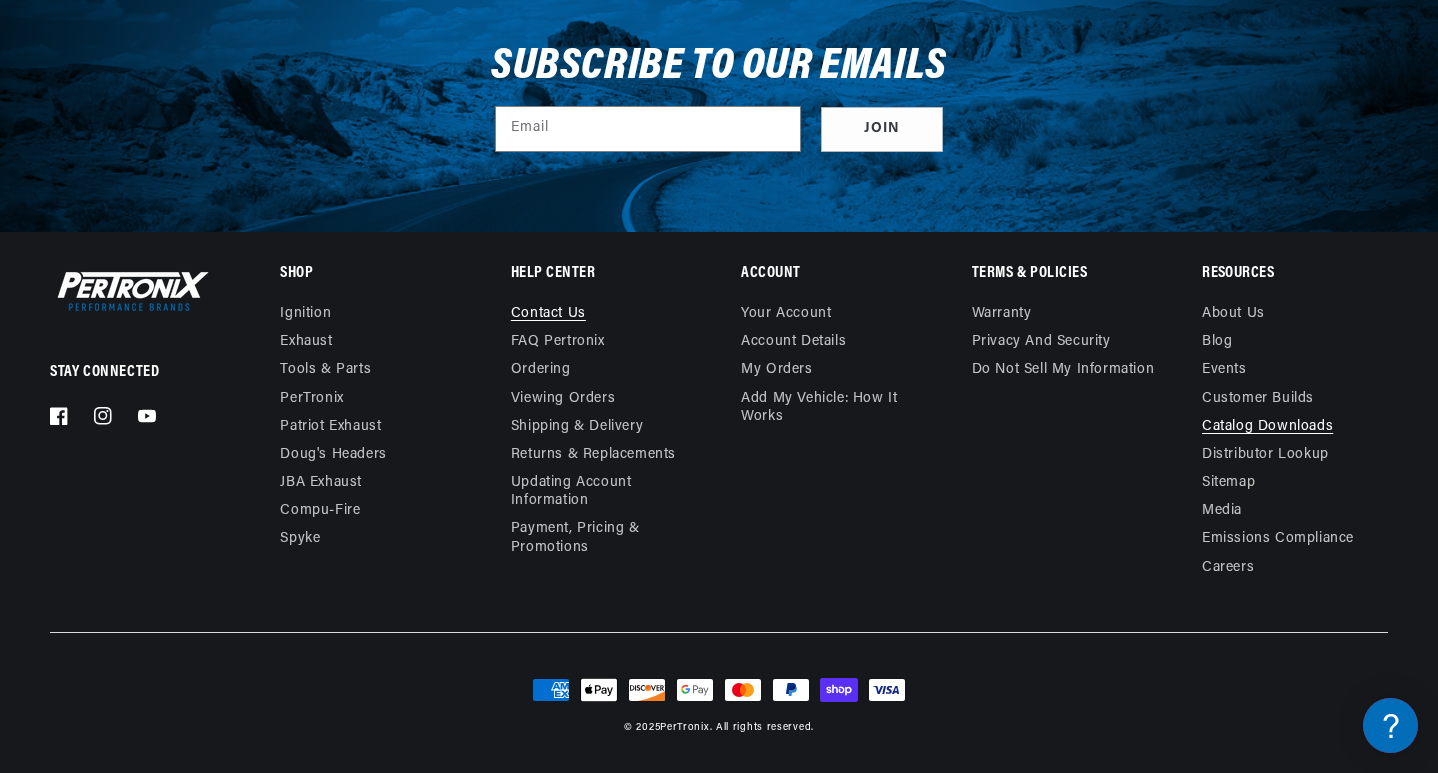 click on "Contact us" at bounding box center [548, 316] 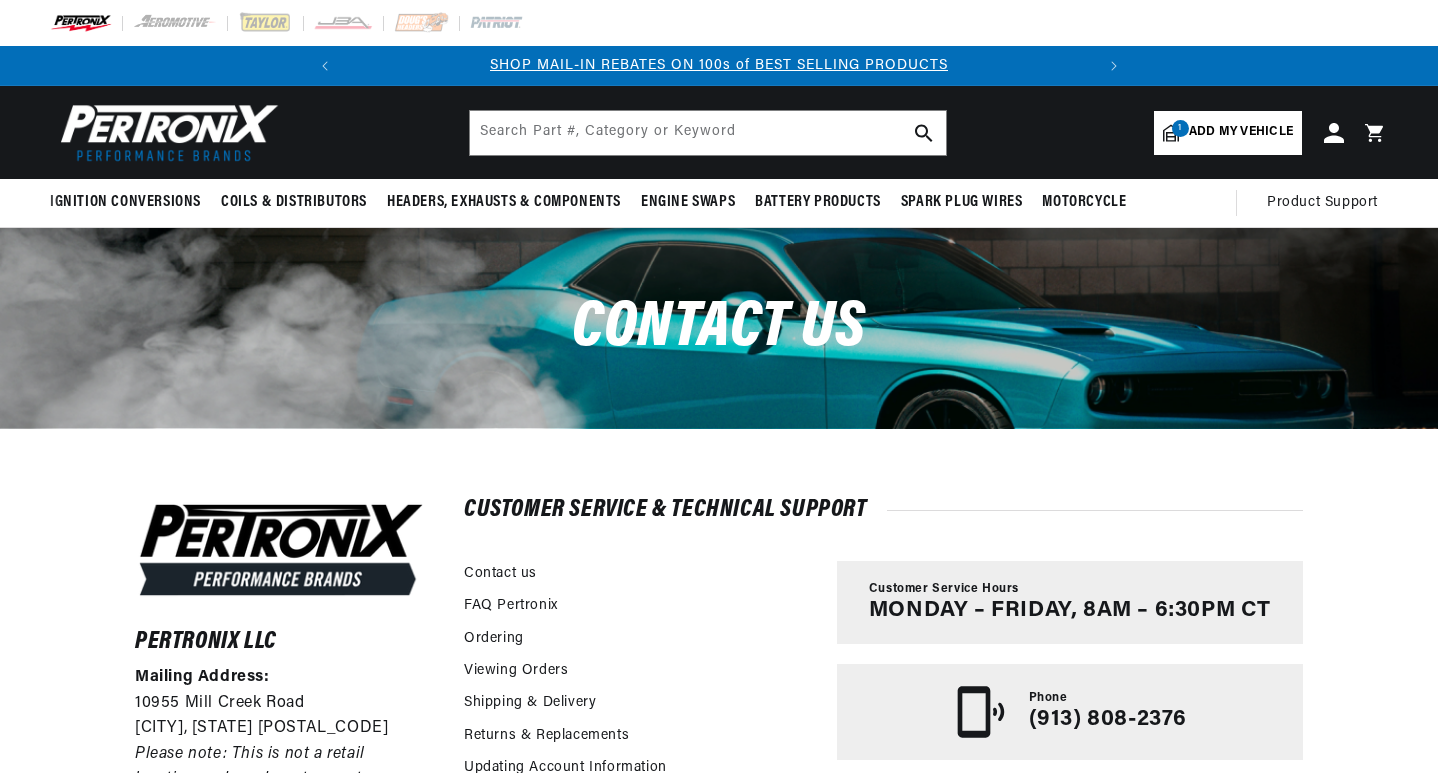scroll, scrollTop: 0, scrollLeft: 0, axis: both 